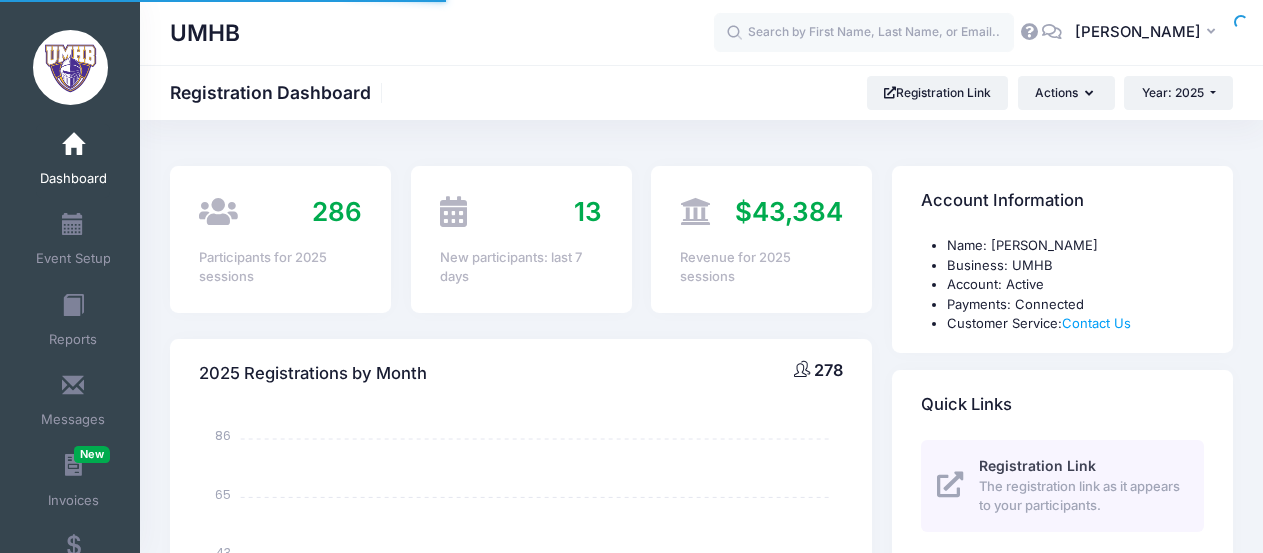 select 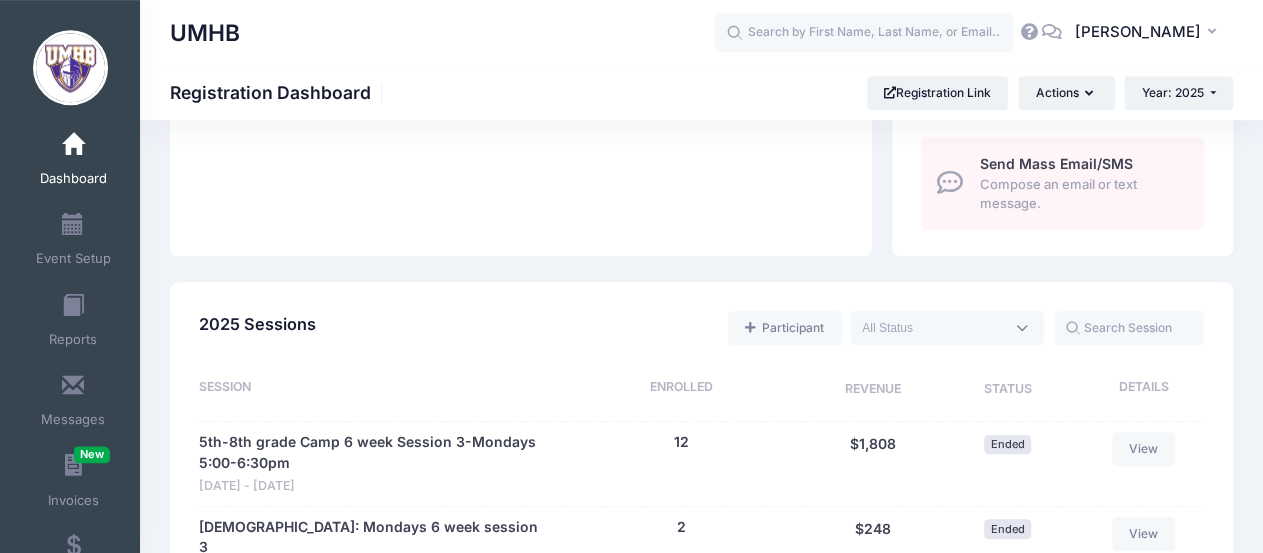 scroll, scrollTop: 802, scrollLeft: 0, axis: vertical 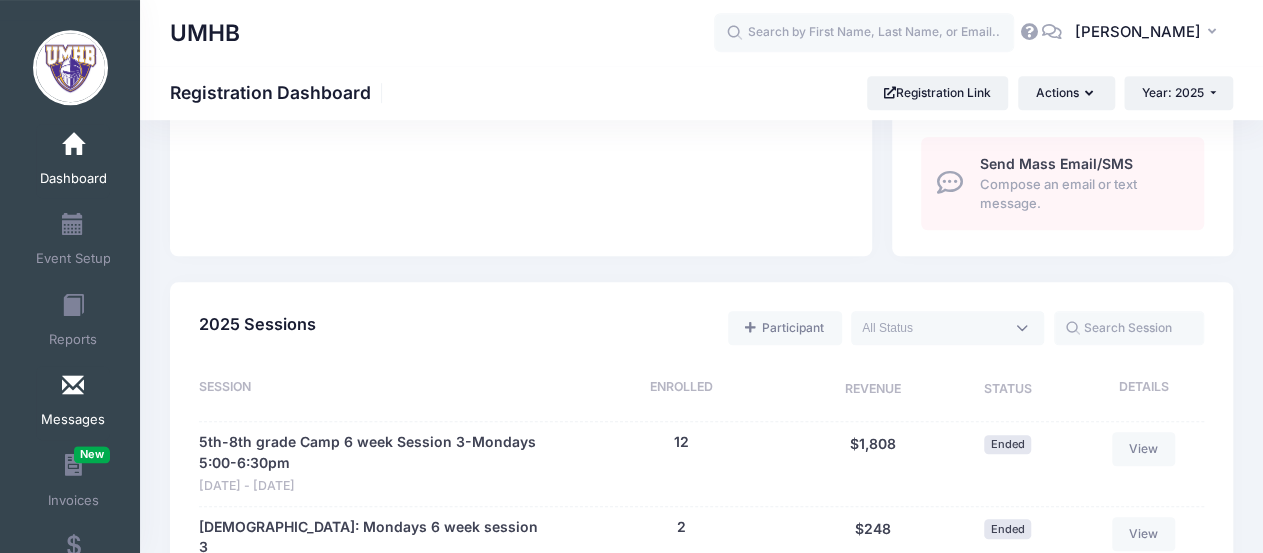 click on "Messages" at bounding box center [73, 403] 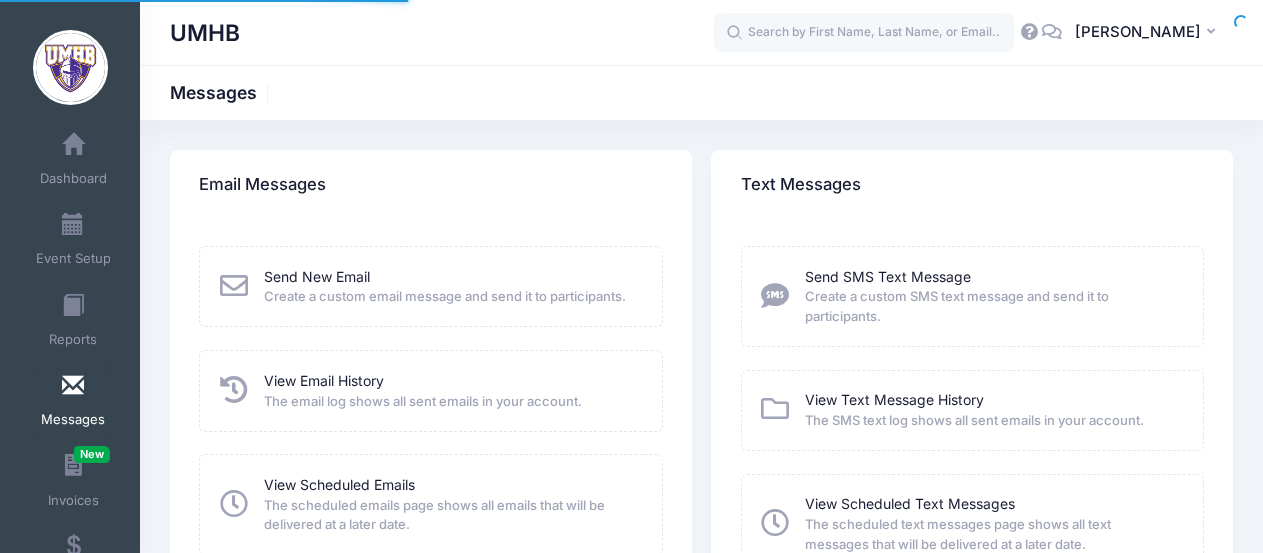 scroll, scrollTop: 0, scrollLeft: 0, axis: both 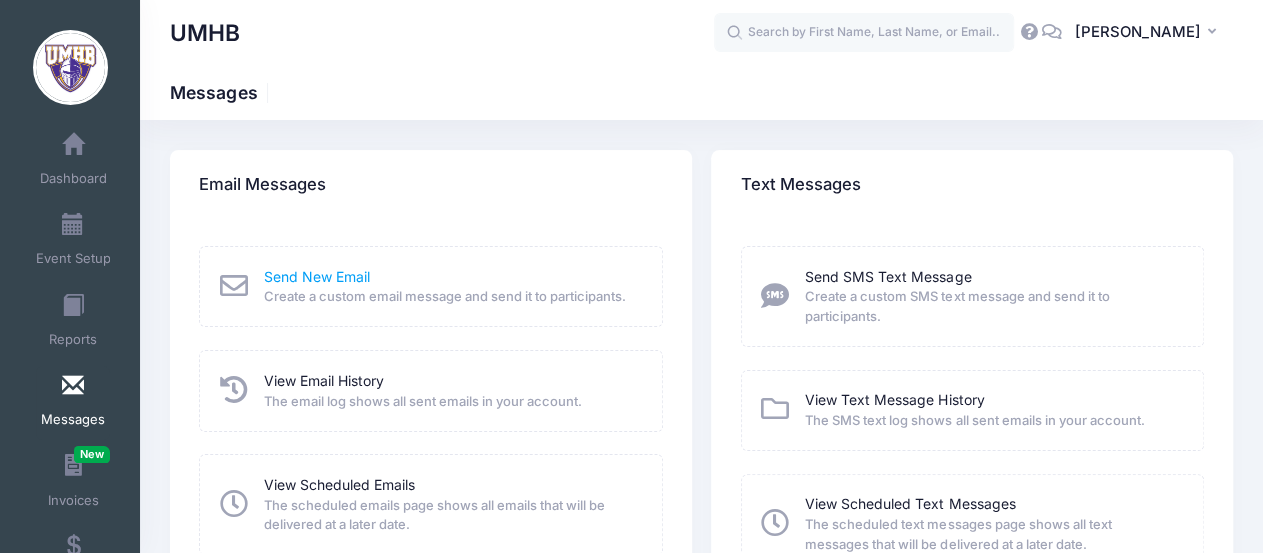click on "Send New Email" at bounding box center (317, 276) 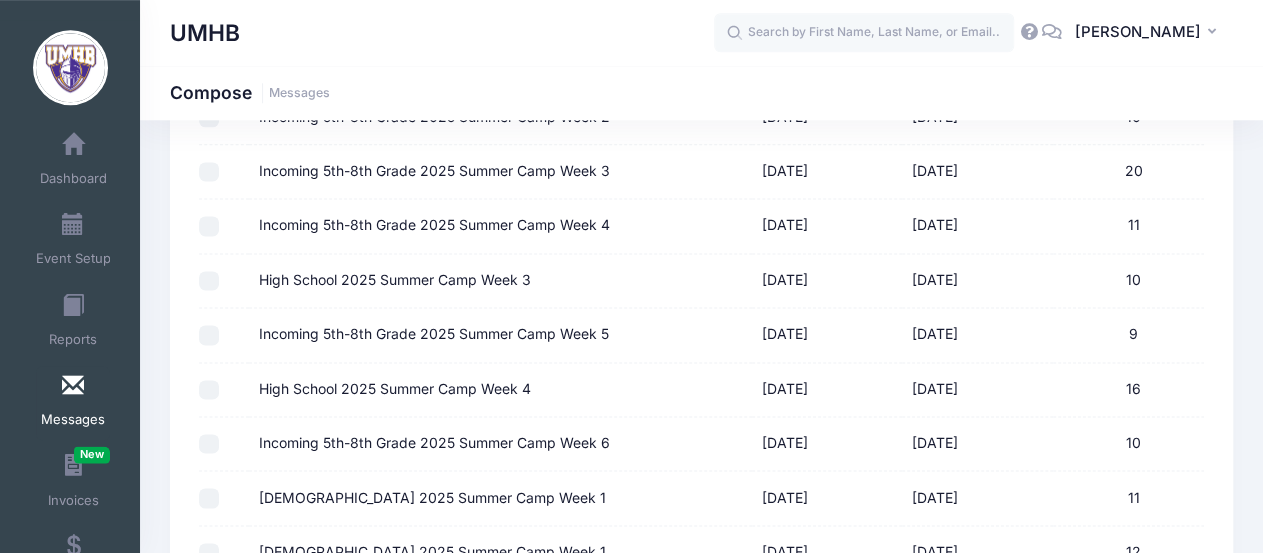 scroll, scrollTop: 1269, scrollLeft: 0, axis: vertical 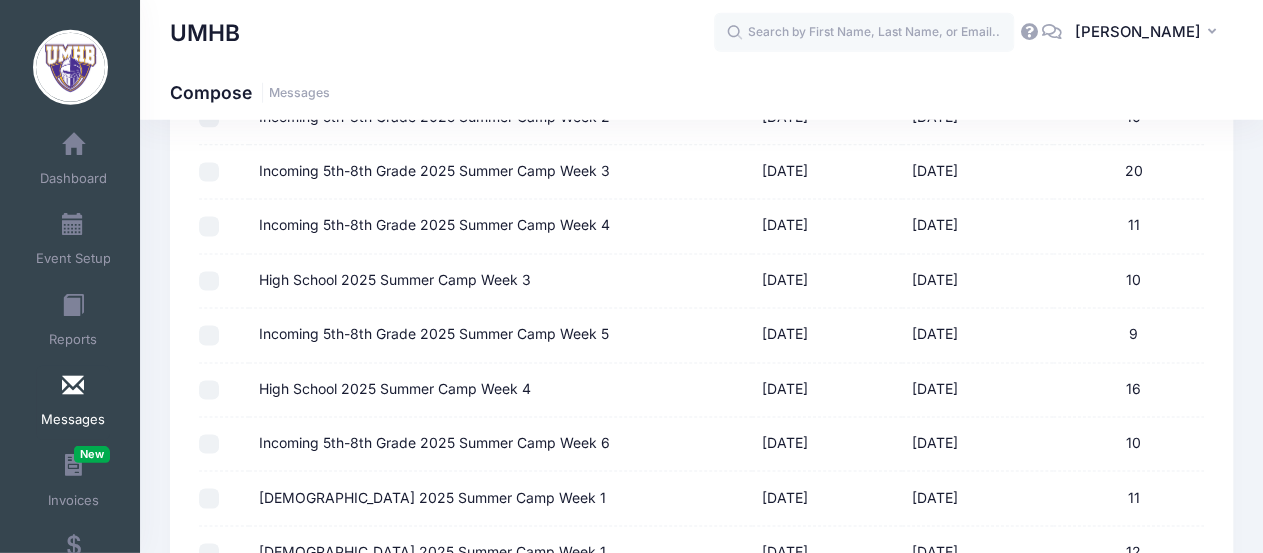 click on "Incoming 5th-8th Grade 2025 Summer Camp Week 6" at bounding box center (434, 444) 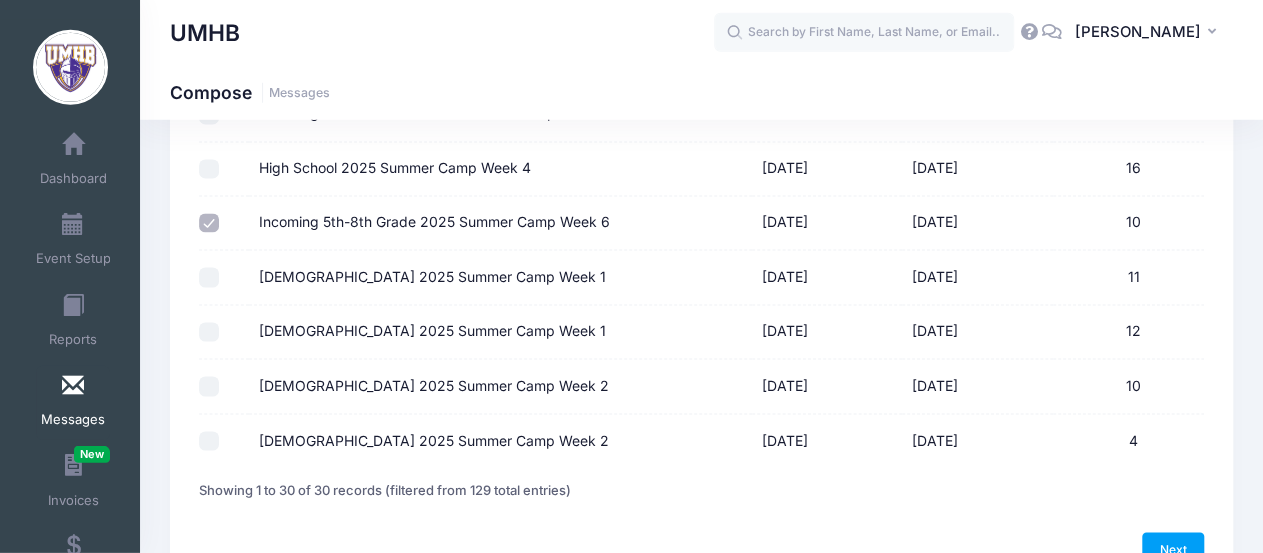 scroll, scrollTop: 1520, scrollLeft: 0, axis: vertical 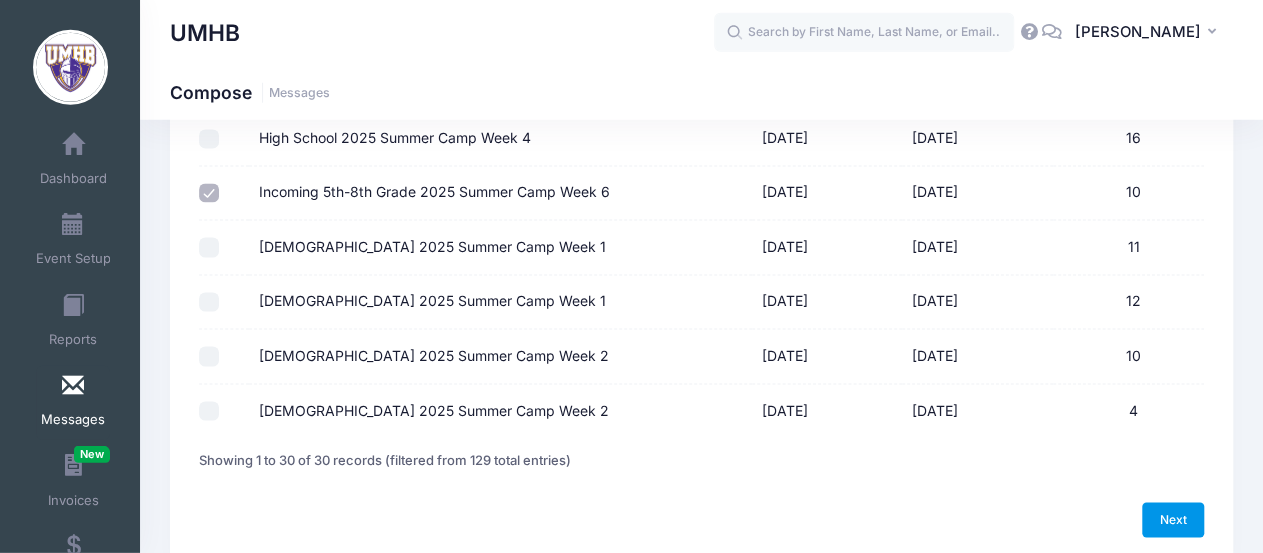 click on "Next" at bounding box center [1173, 520] 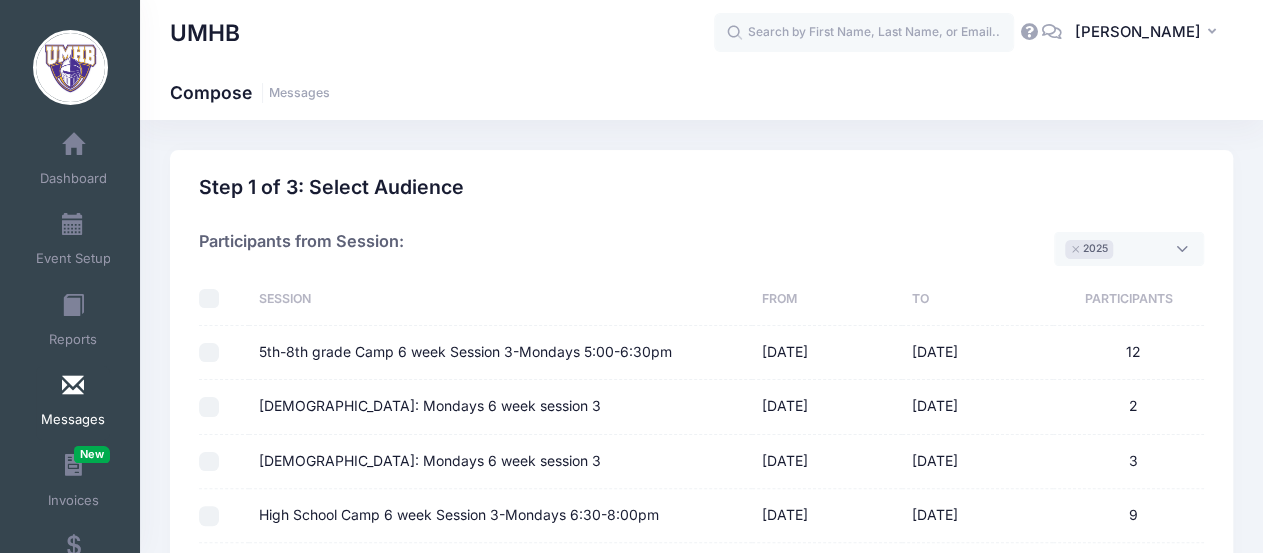 select on "50" 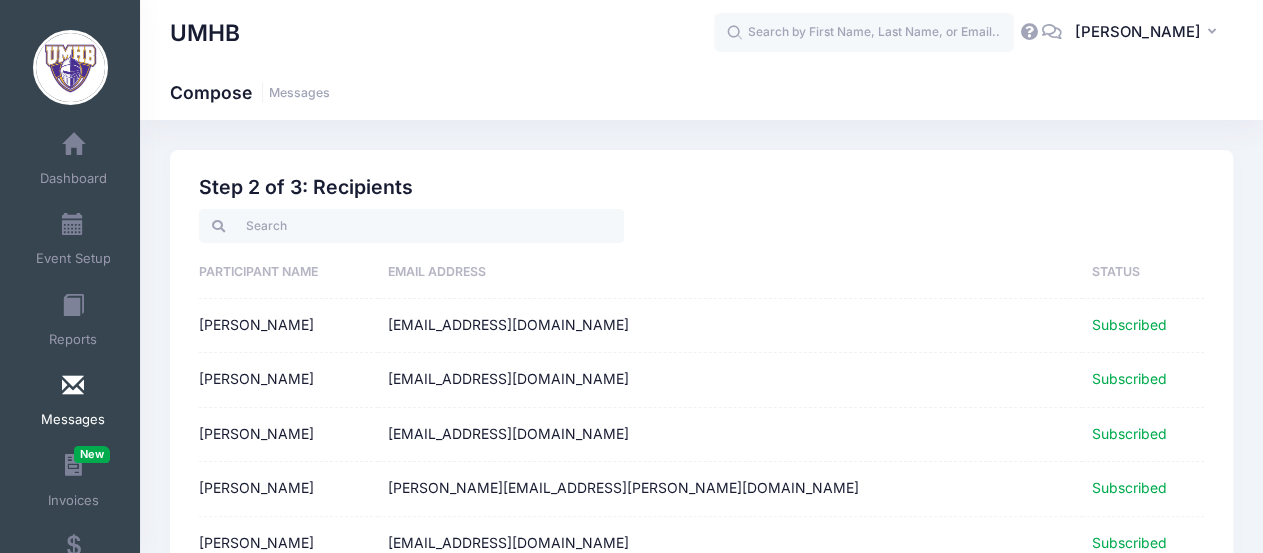 click on "Priscilla Pulavarti" at bounding box center (288, 380) 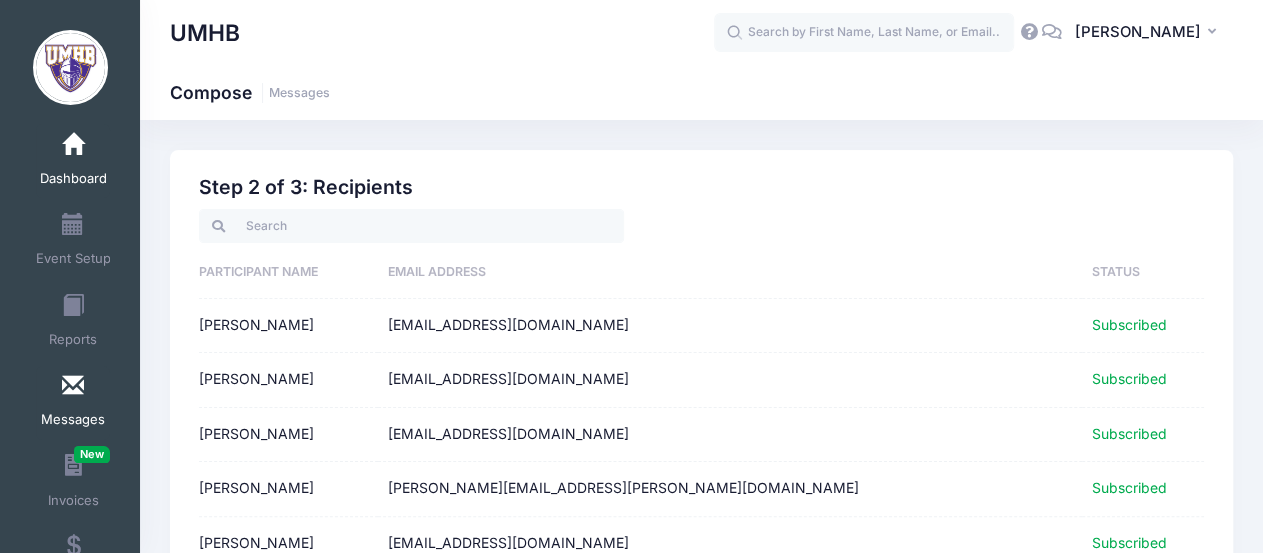 click on "Dashboard" at bounding box center [73, 161] 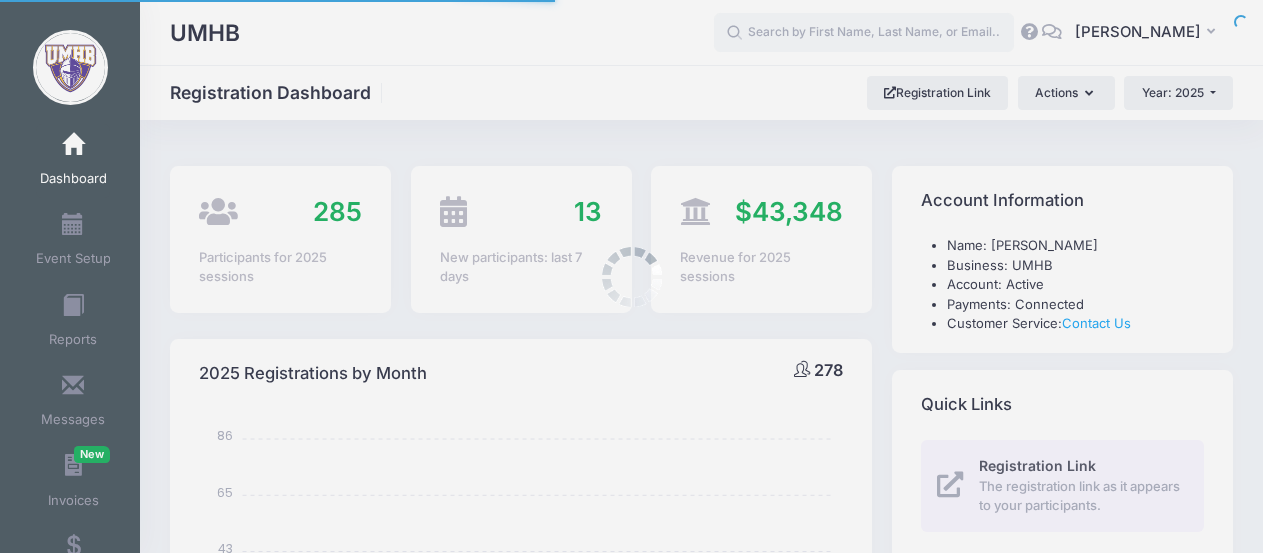 select 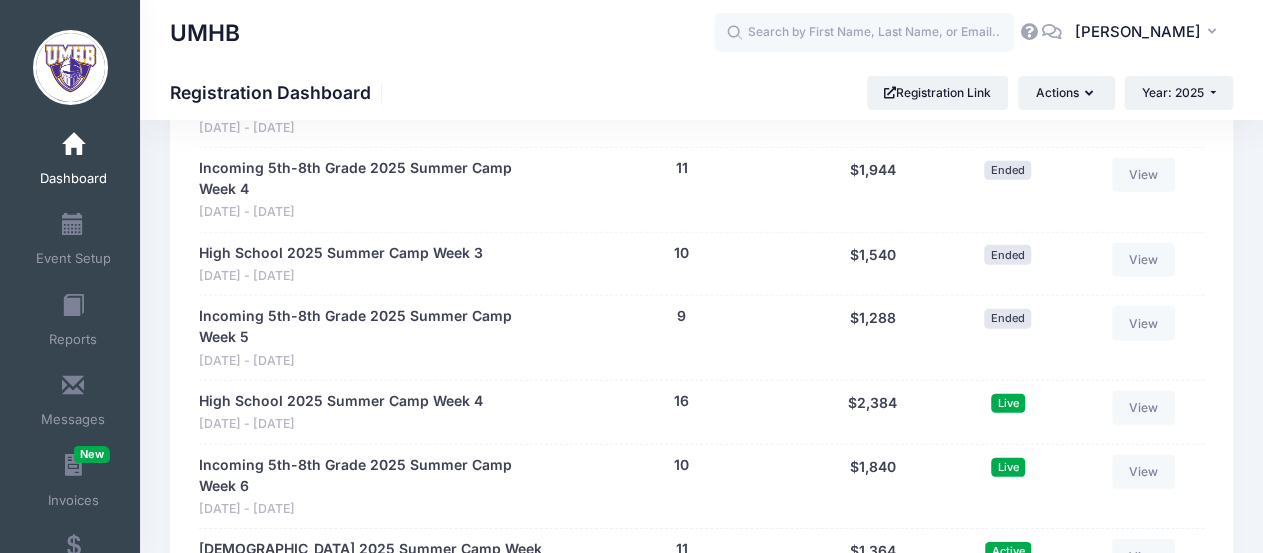 scroll, scrollTop: 2812, scrollLeft: 0, axis: vertical 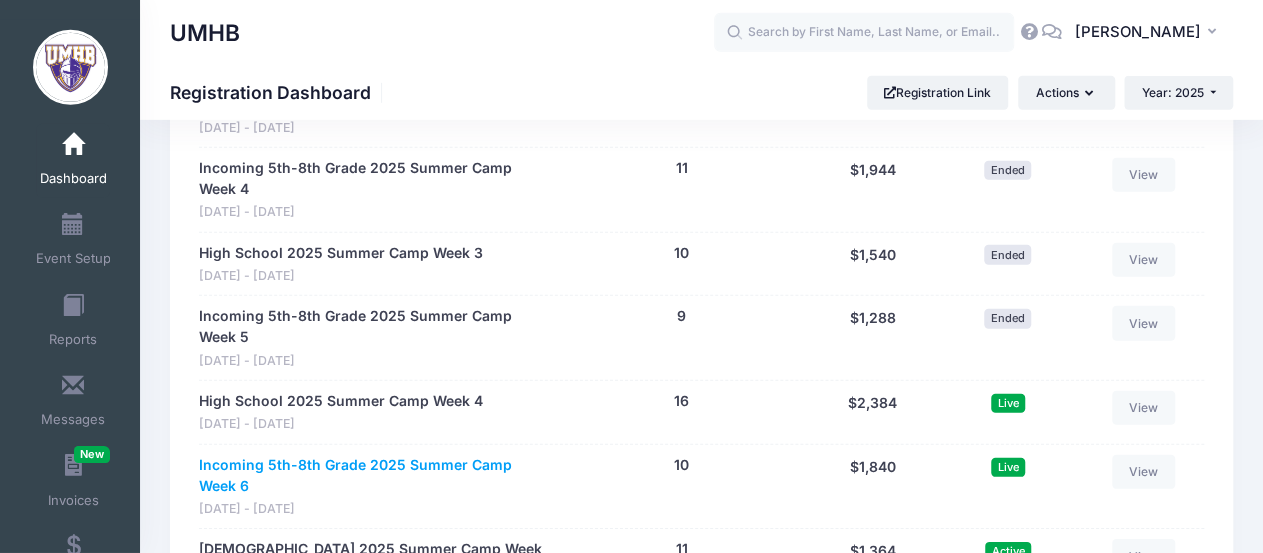 click on "Incoming 5th-8th Grade 2025 Summer Camp Week 6" at bounding box center [375, 476] 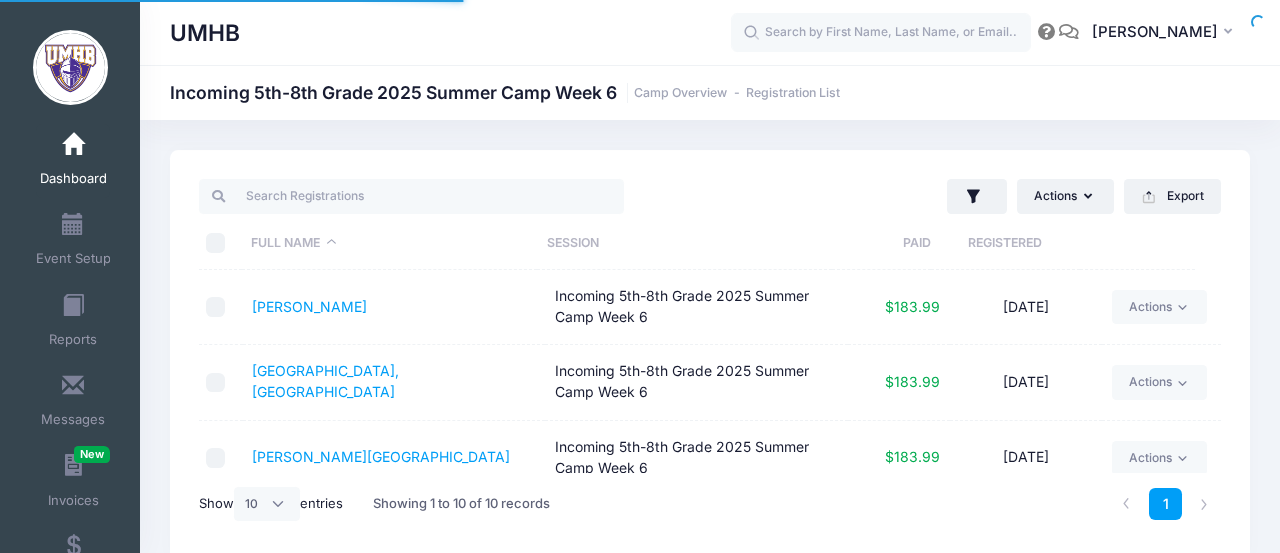 select on "10" 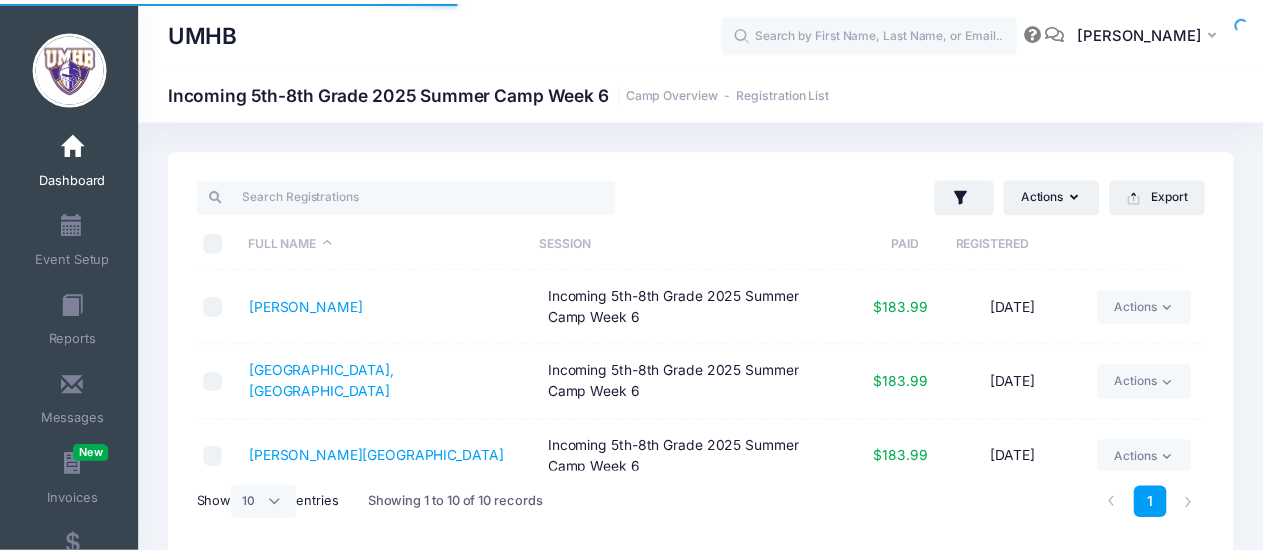 scroll, scrollTop: 0, scrollLeft: 0, axis: both 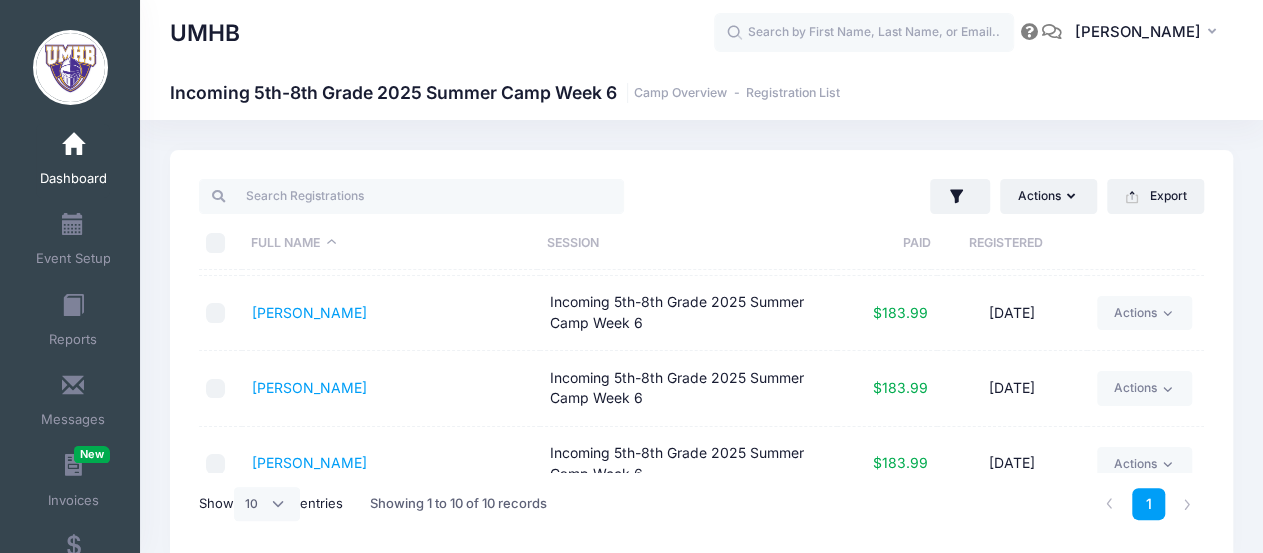 click at bounding box center [216, 313] 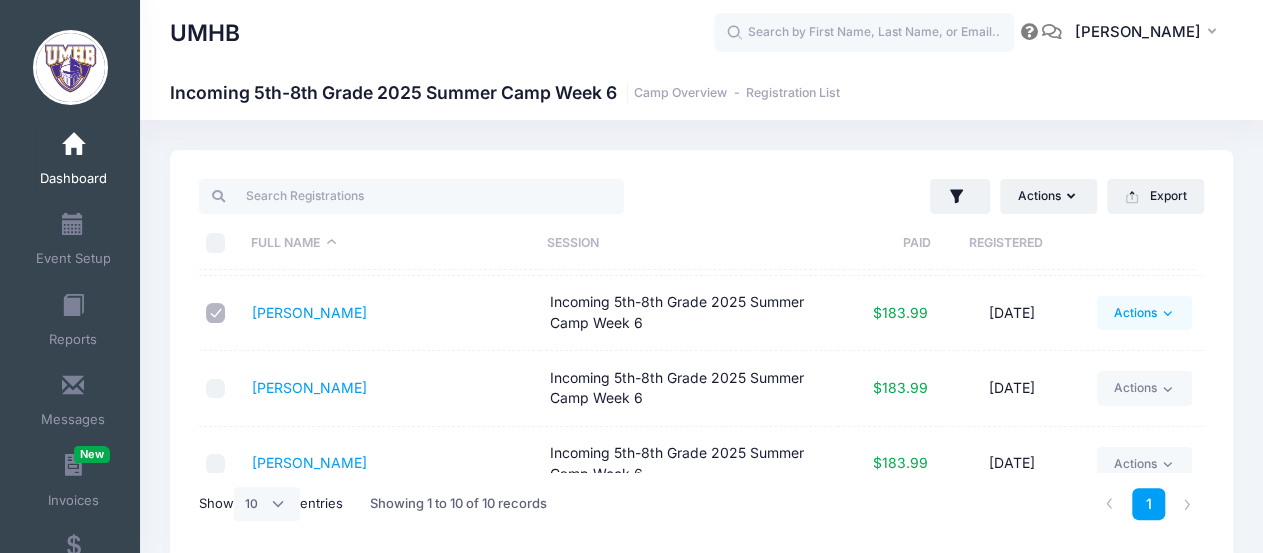 click on "Actions" at bounding box center (1144, 313) 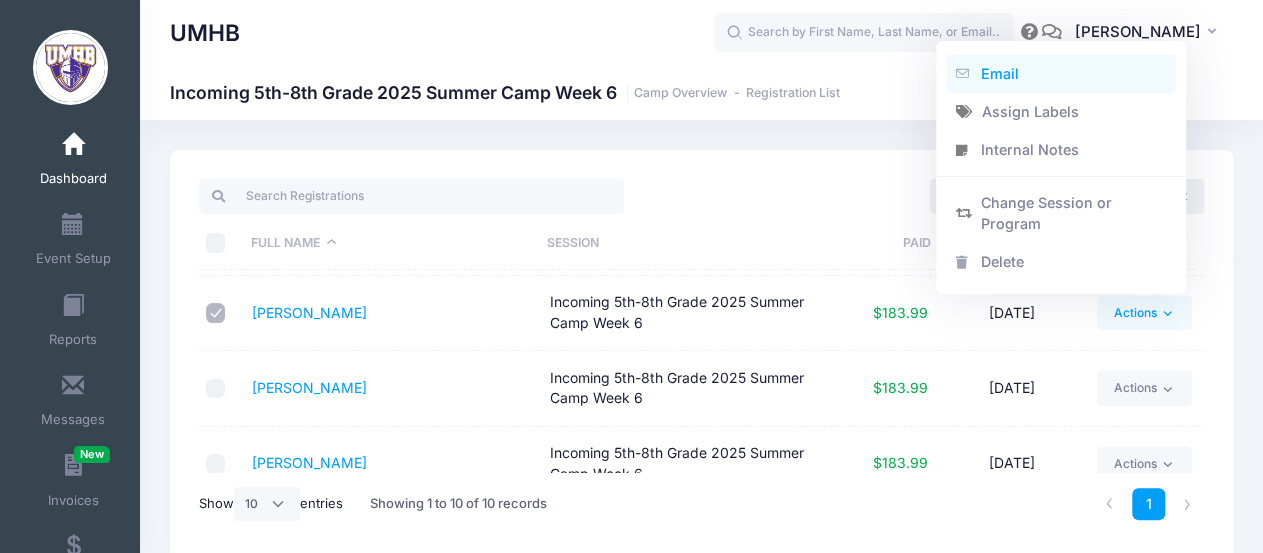click on "Email" at bounding box center (1061, 73) 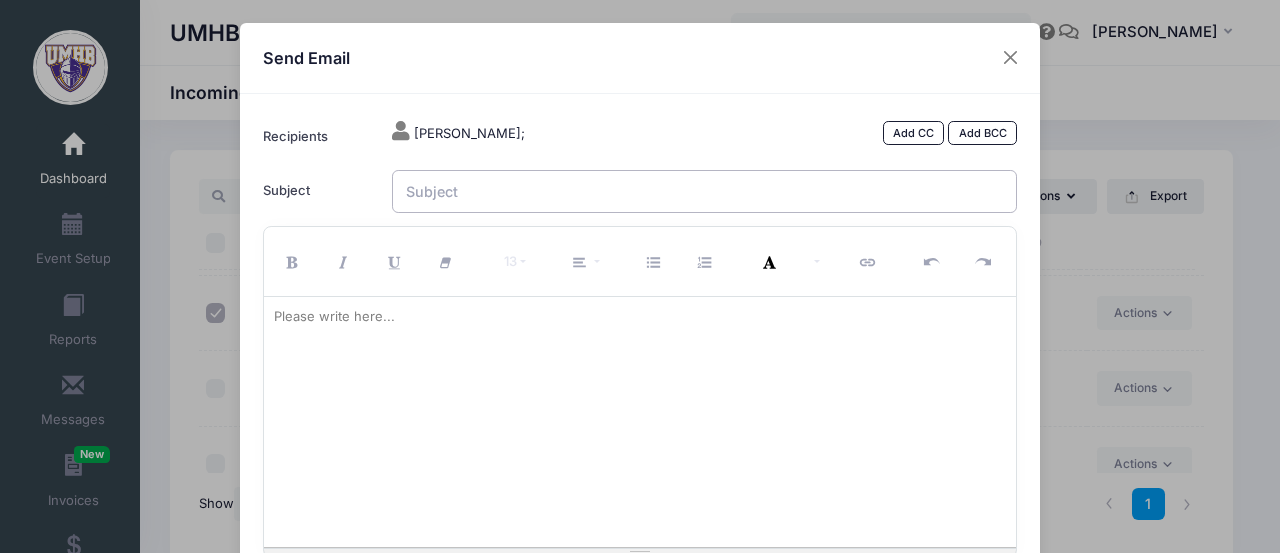 click on "Subject" at bounding box center (705, 191) 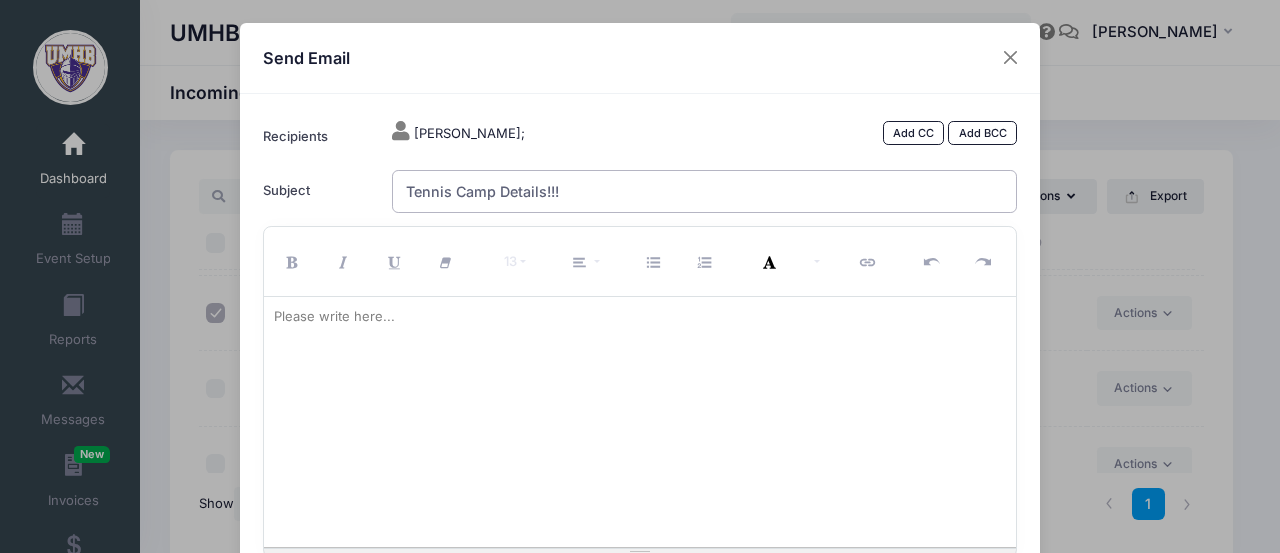 click on "Tennis Camp Details!!!" at bounding box center [705, 191] 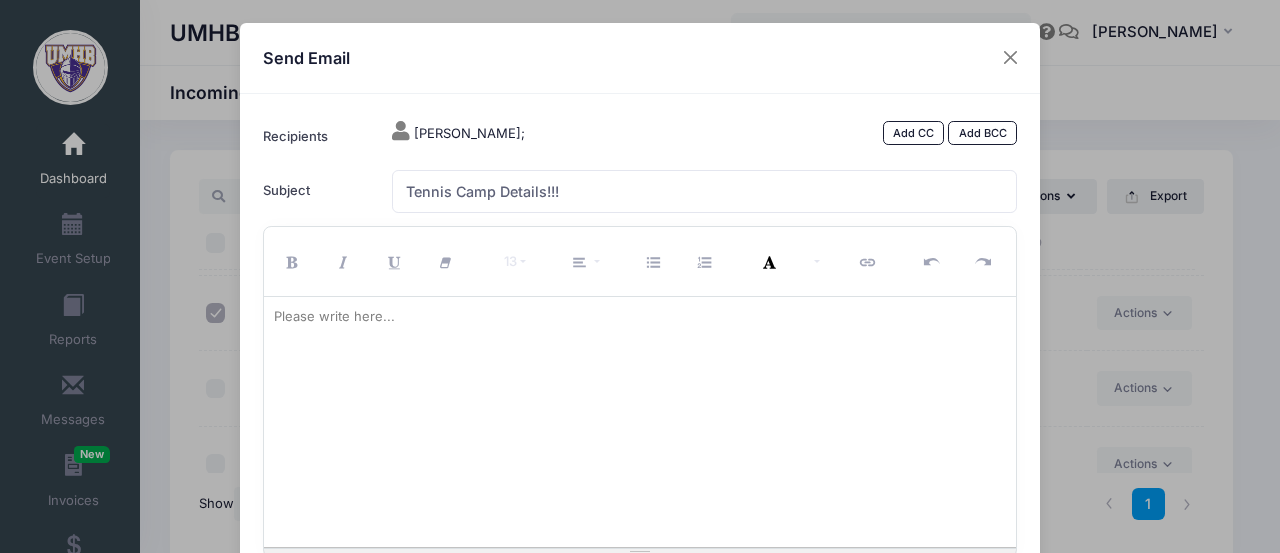 click at bounding box center [640, 422] 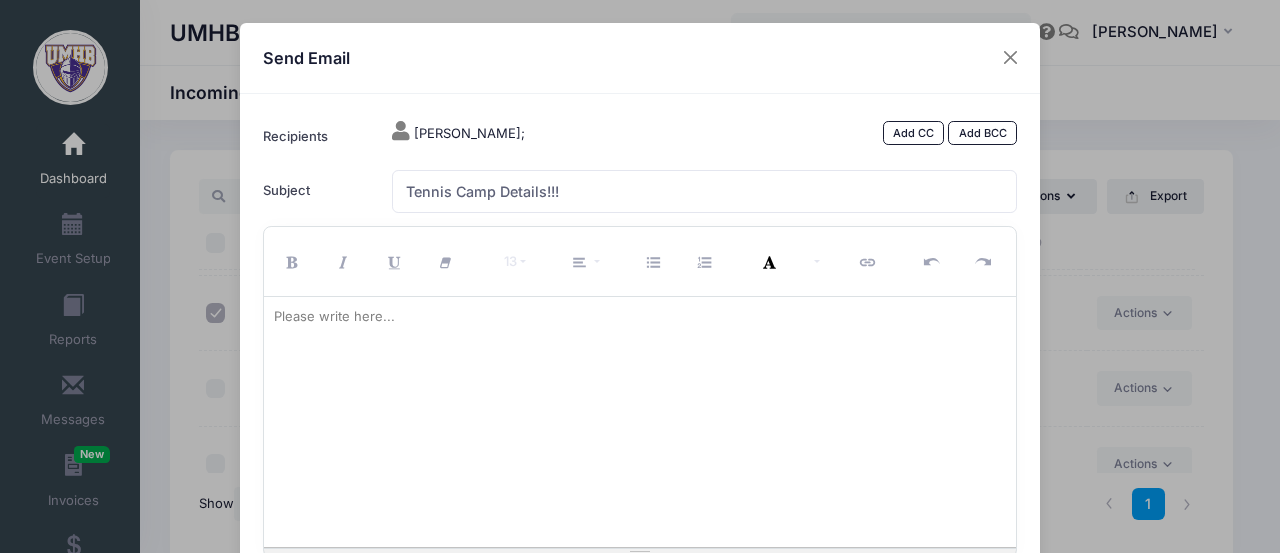 paste 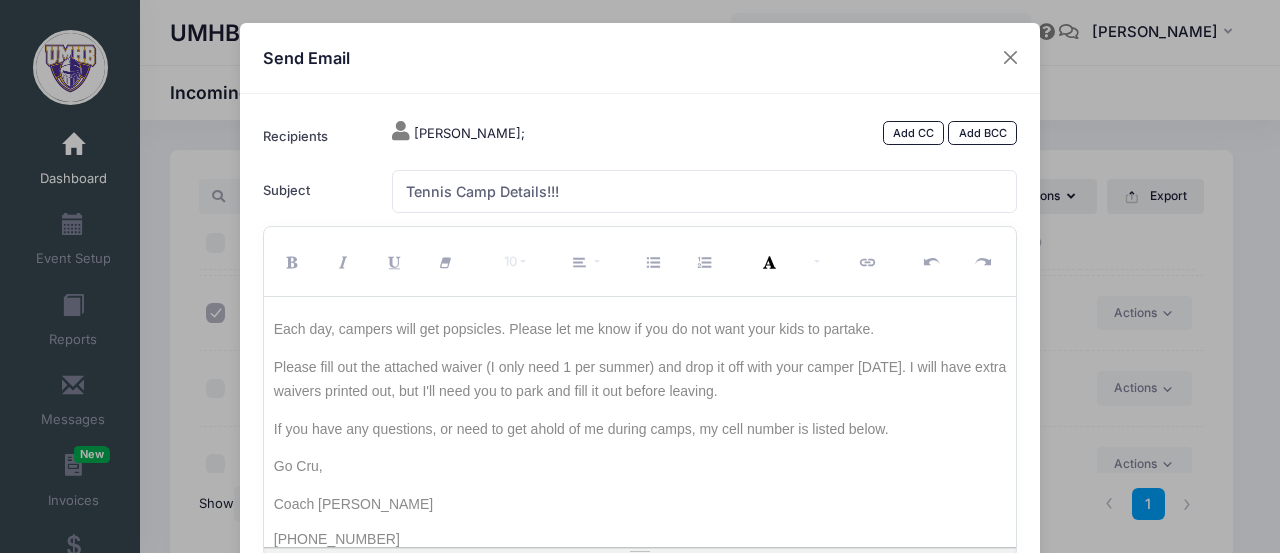 scroll, scrollTop: 447, scrollLeft: 0, axis: vertical 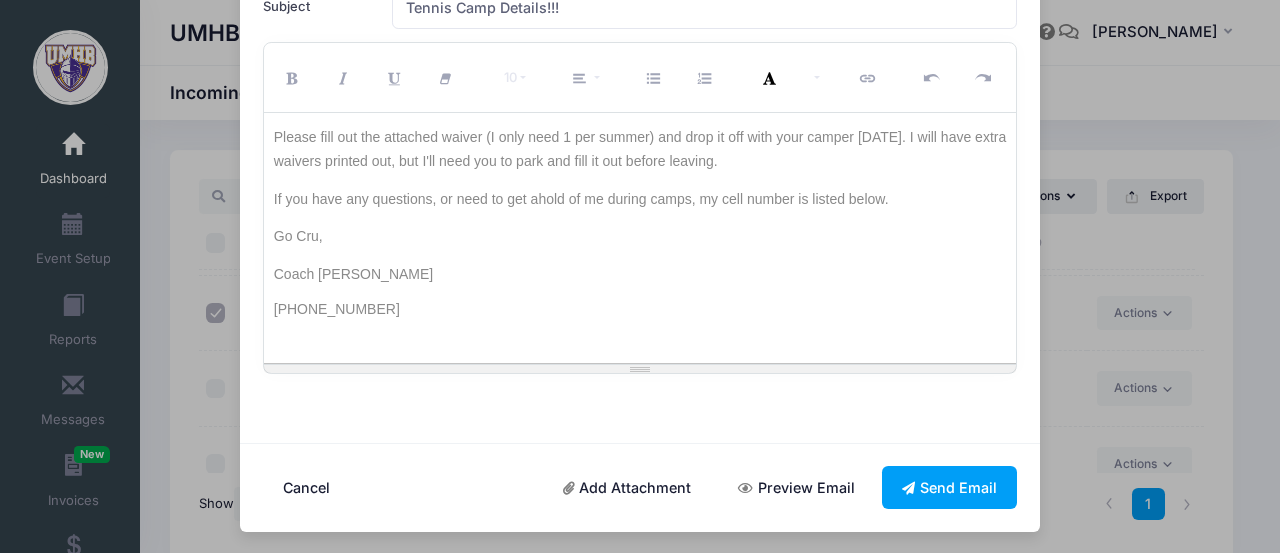 click on "Add Attachment" at bounding box center [627, 487] 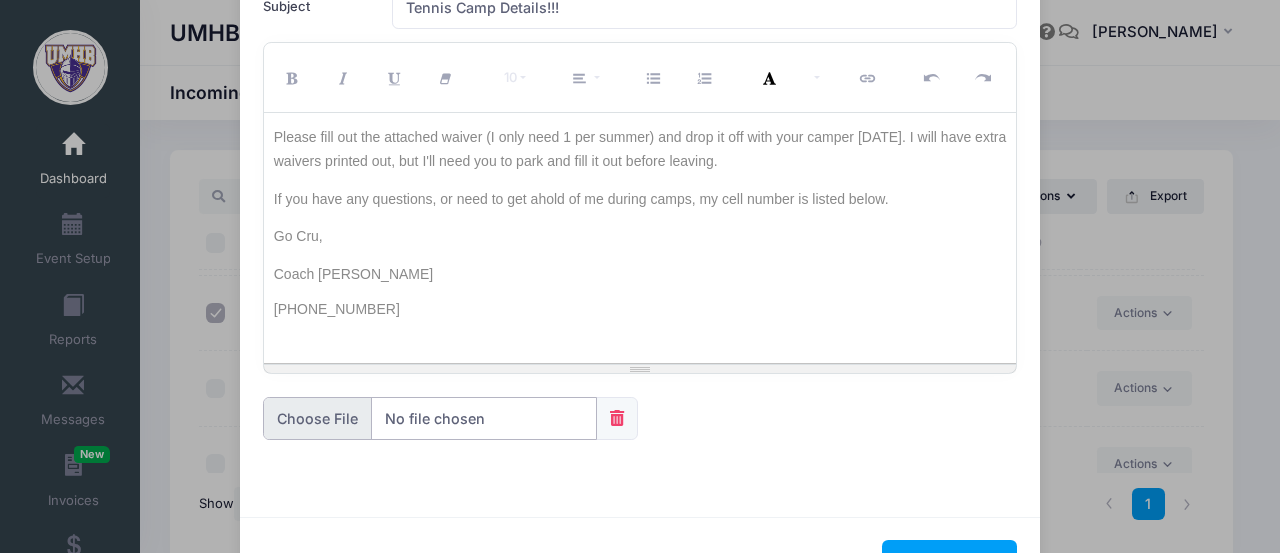 click at bounding box center [430, 418] 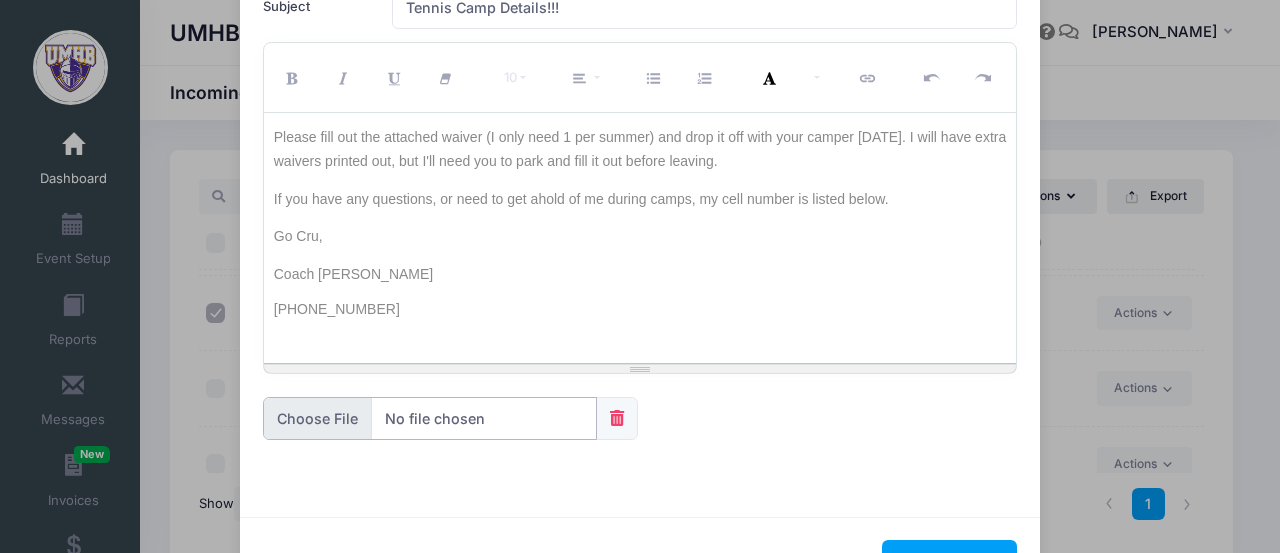 type on "C:\fakepath\2025 Tennis Camp Waiver.pdf" 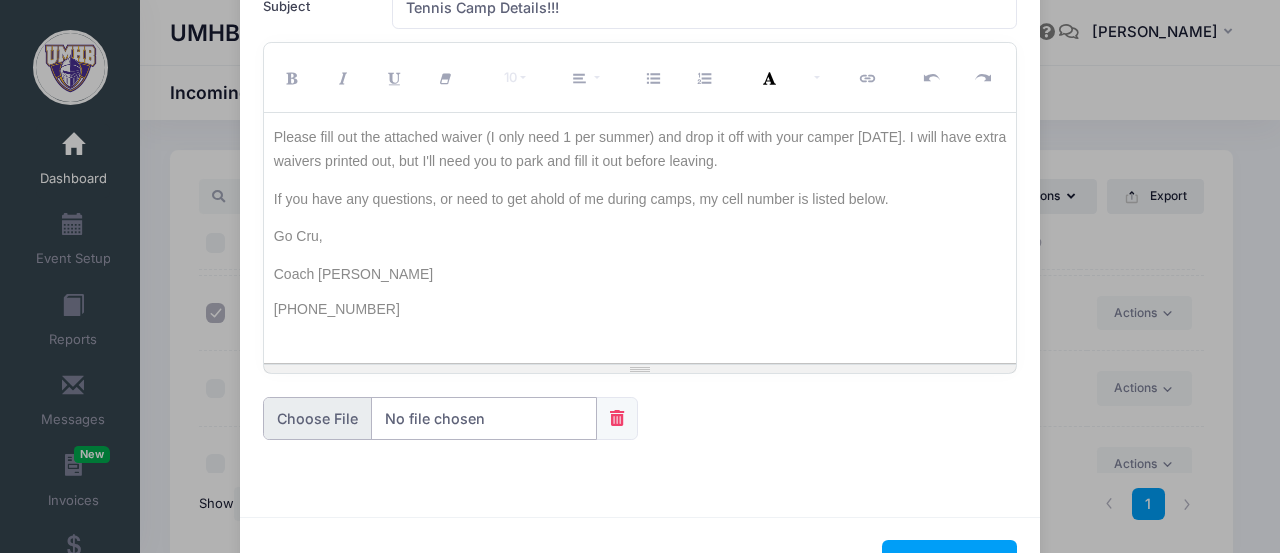 scroll, scrollTop: 0, scrollLeft: 0, axis: both 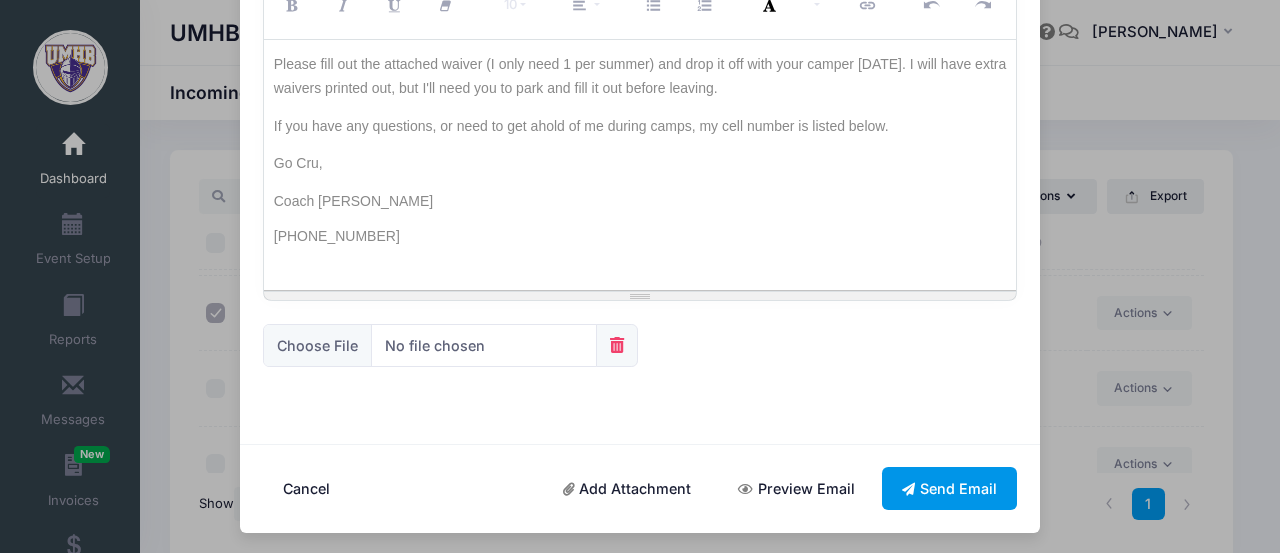 click on "Send Email" at bounding box center [950, 488] 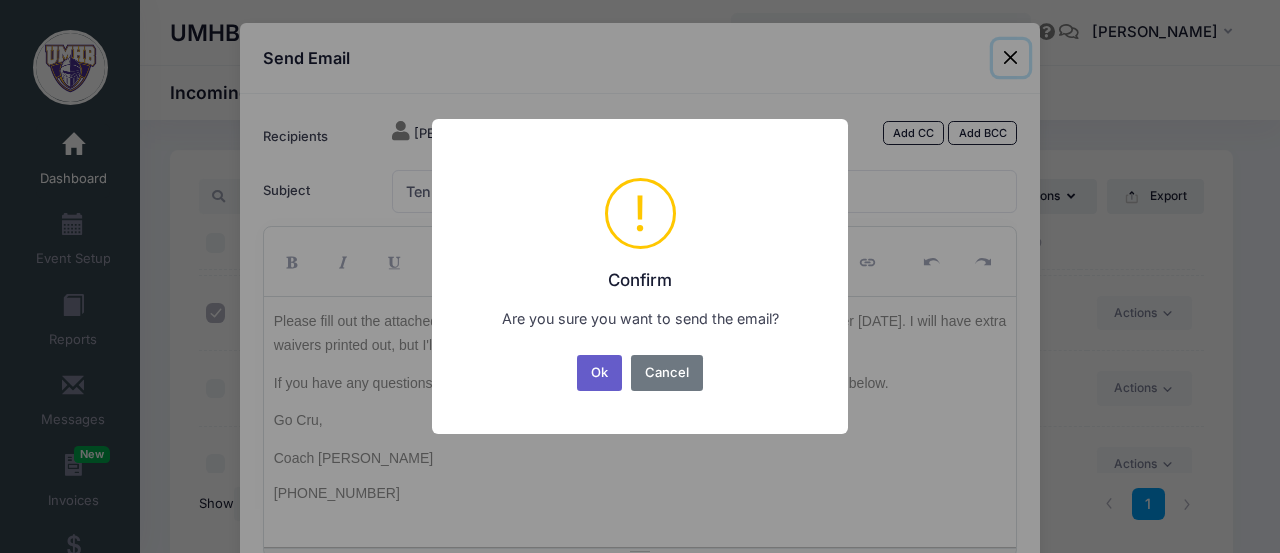 click on "Ok" at bounding box center [600, 373] 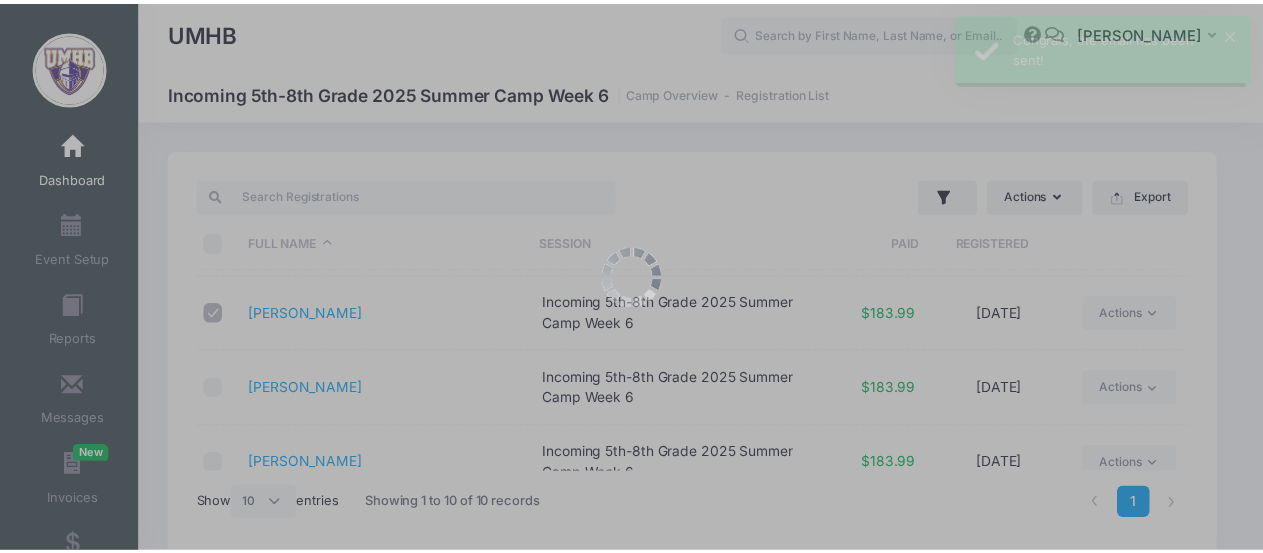 scroll, scrollTop: 184, scrollLeft: 0, axis: vertical 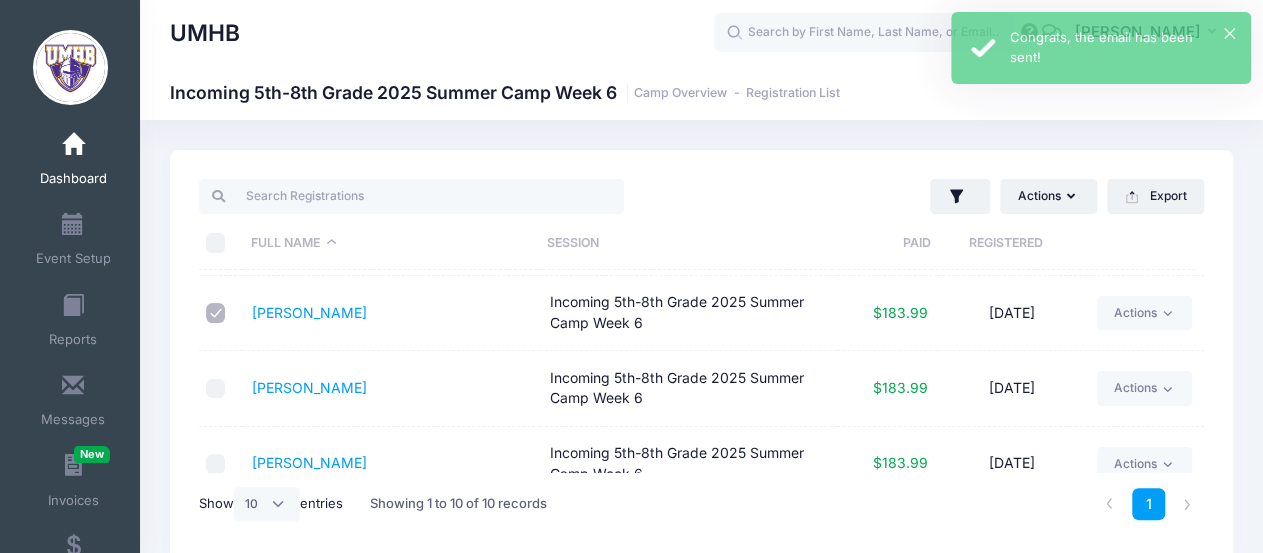 click on "Dashboard" at bounding box center [73, 161] 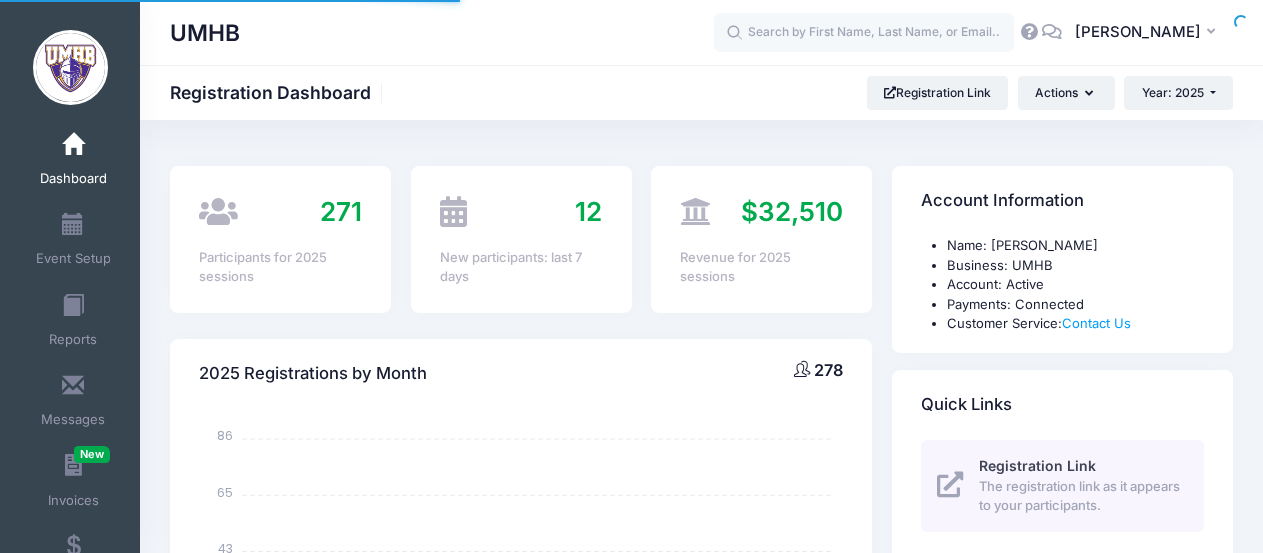 scroll, scrollTop: 0, scrollLeft: 0, axis: both 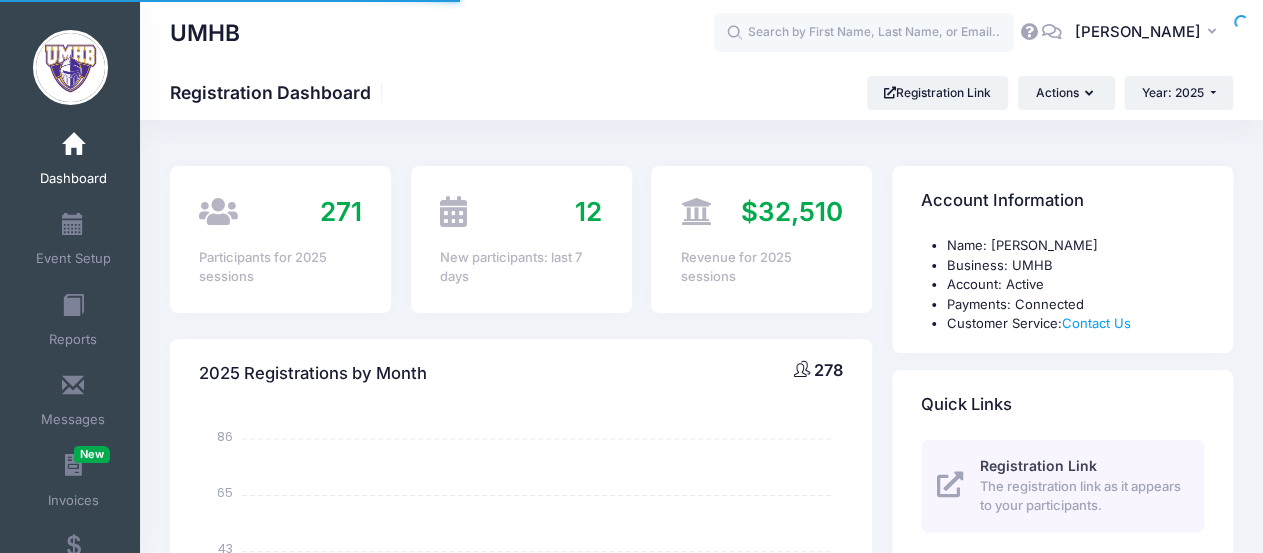 select 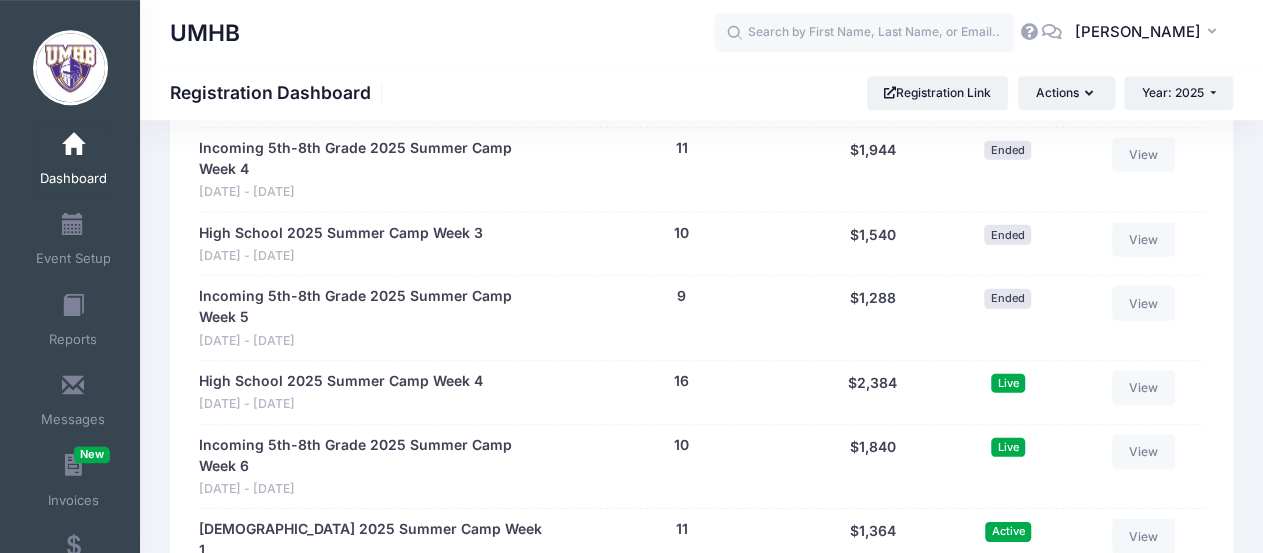 scroll, scrollTop: 2844, scrollLeft: 0, axis: vertical 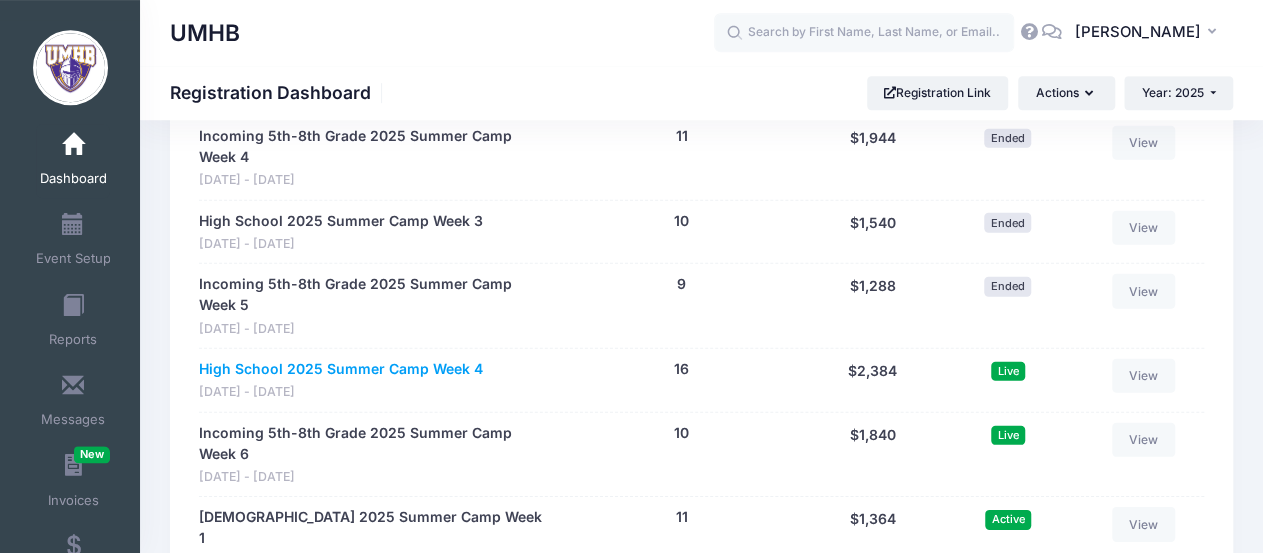 click on "High School 2025 Summer Camp Week 4" at bounding box center [341, 369] 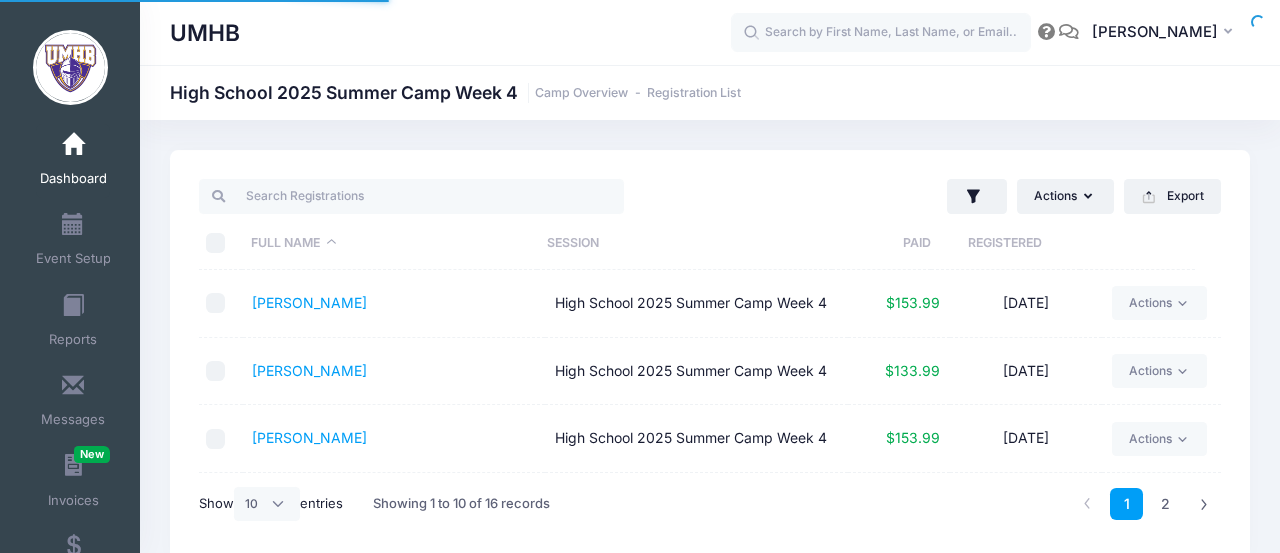 select on "10" 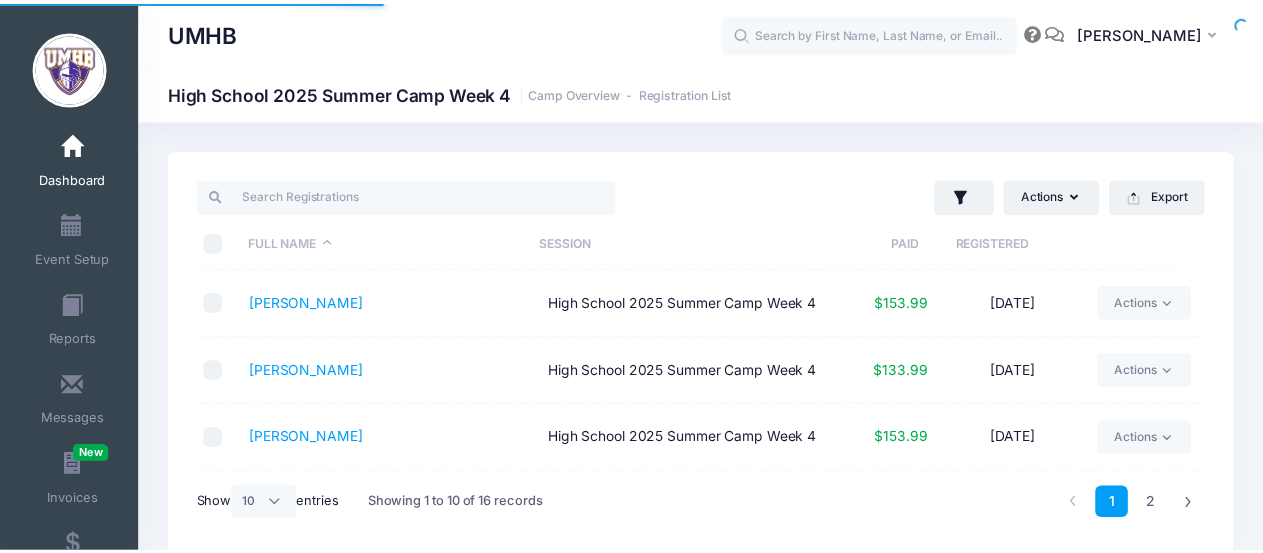 scroll, scrollTop: 0, scrollLeft: 0, axis: both 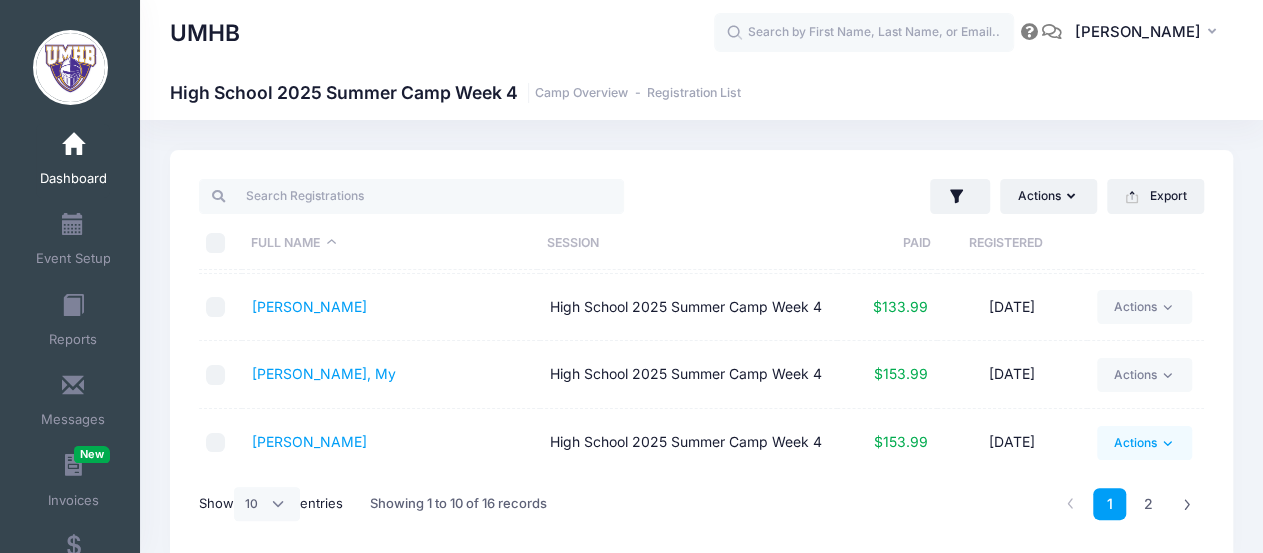 click 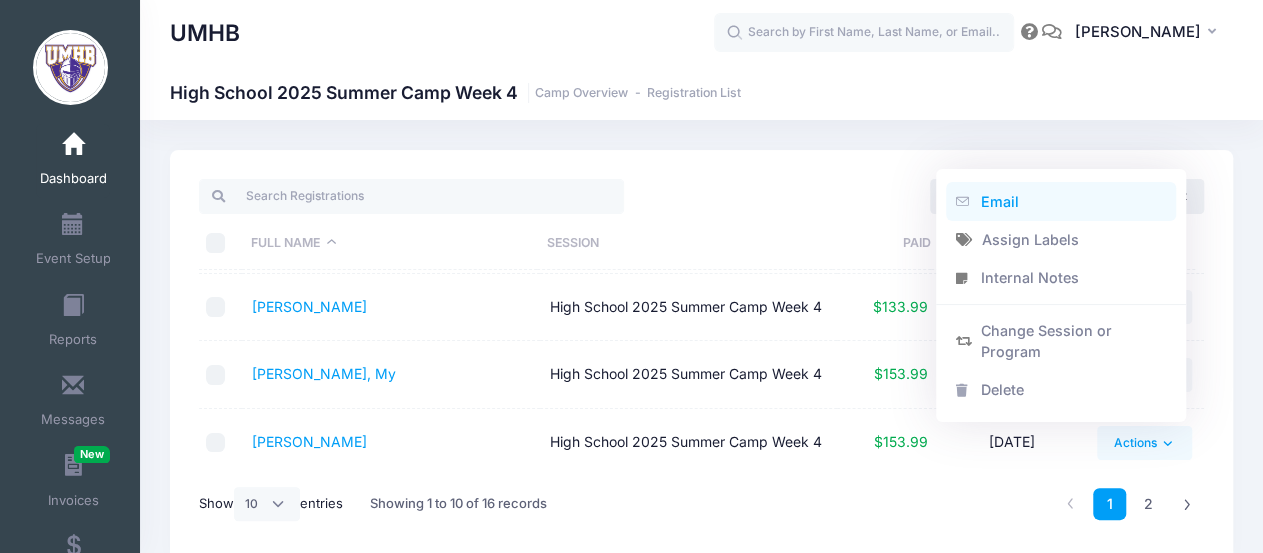 click on "Email" at bounding box center (1061, 201) 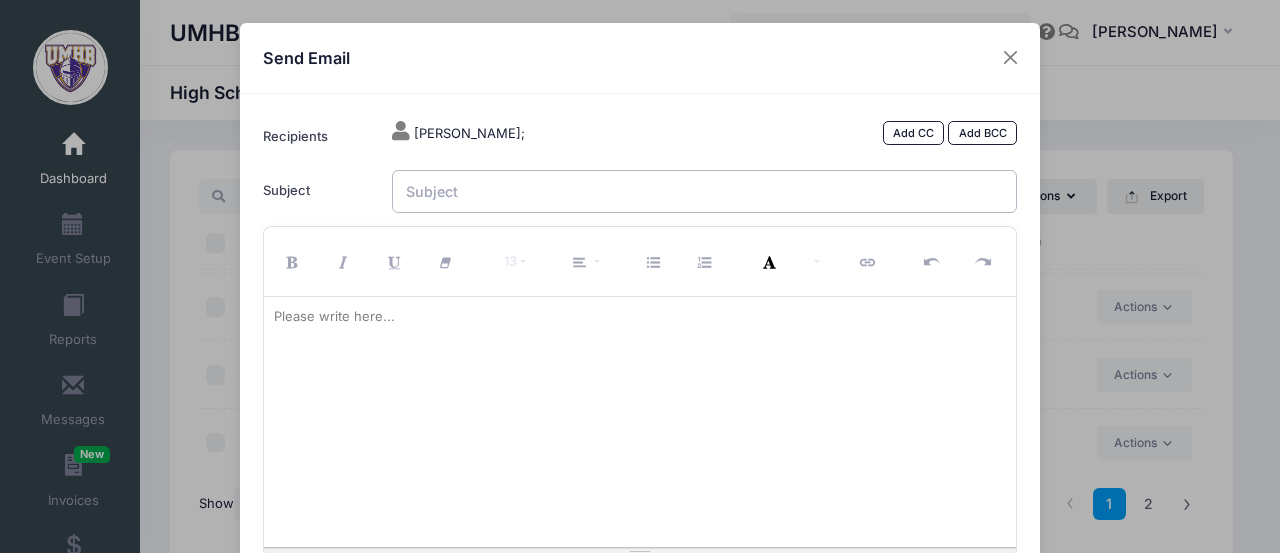 click on "Subject" at bounding box center (705, 191) 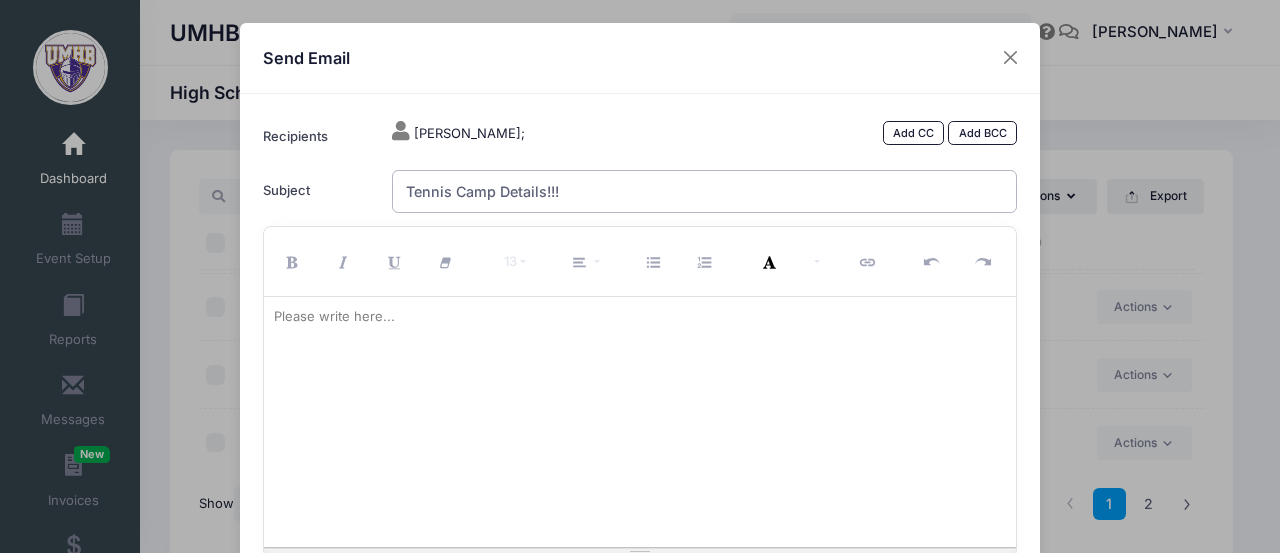 type on "Tennis Camp Details!!!" 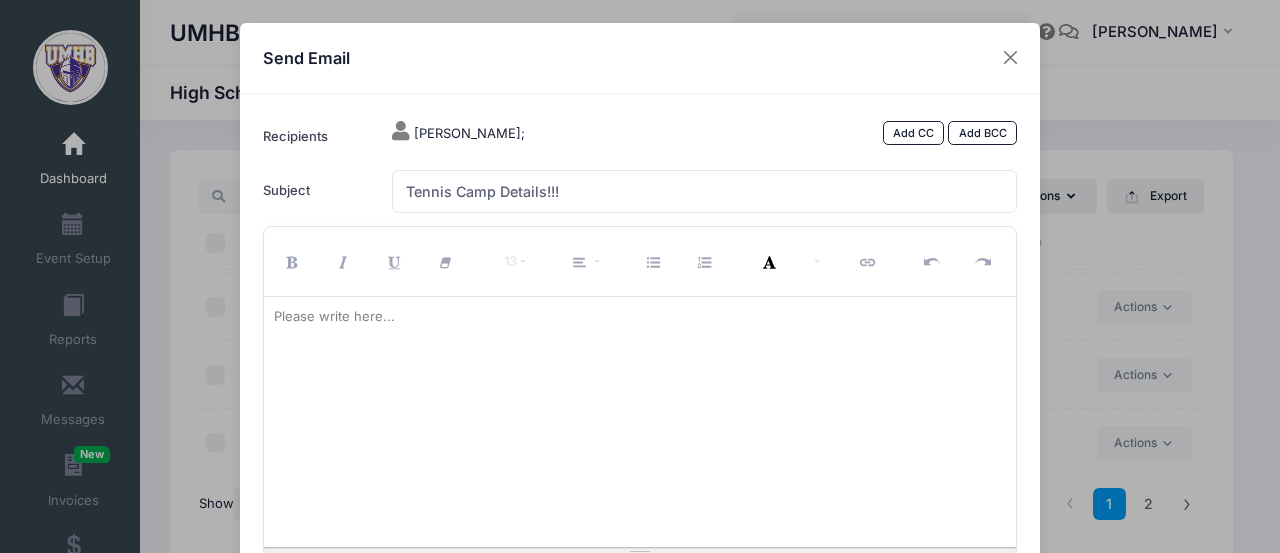 click at bounding box center [640, 422] 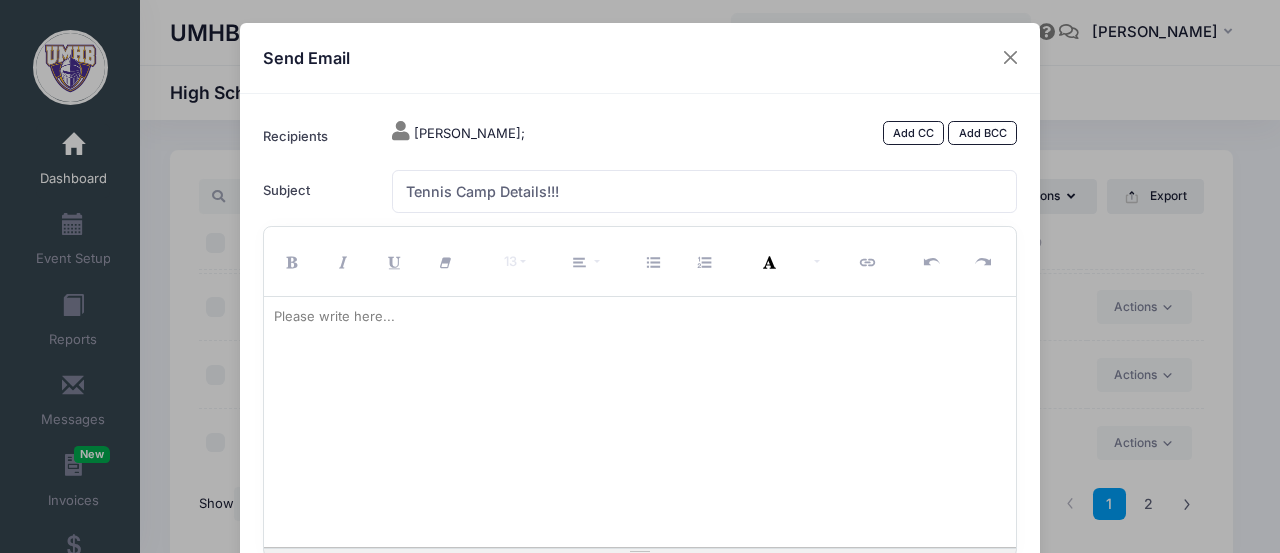click at bounding box center [640, 422] 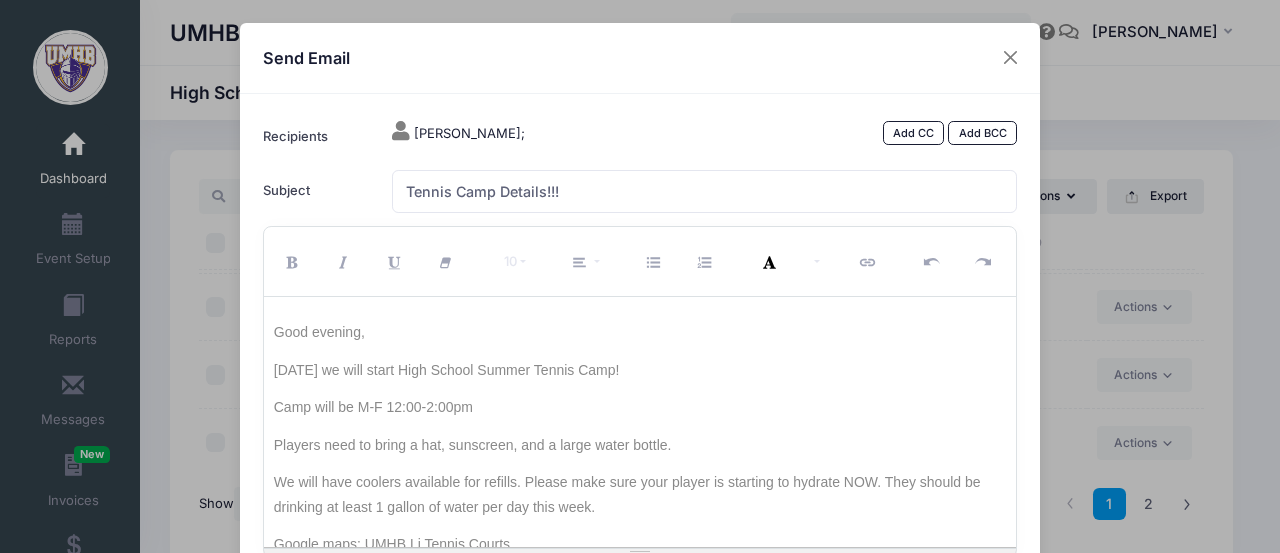 type 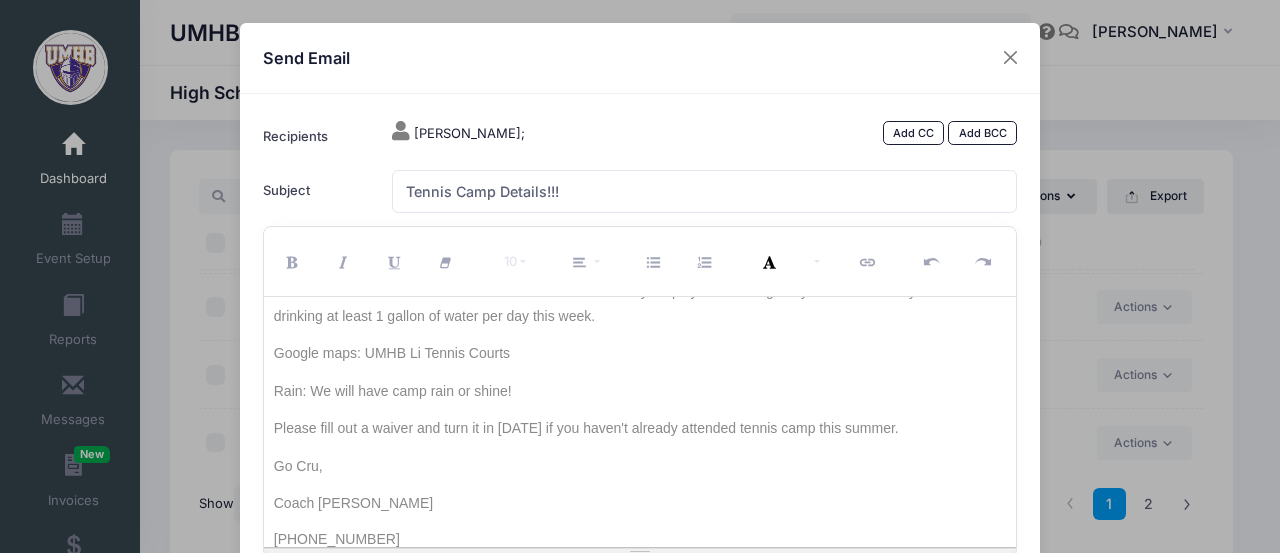 scroll, scrollTop: 236, scrollLeft: 0, axis: vertical 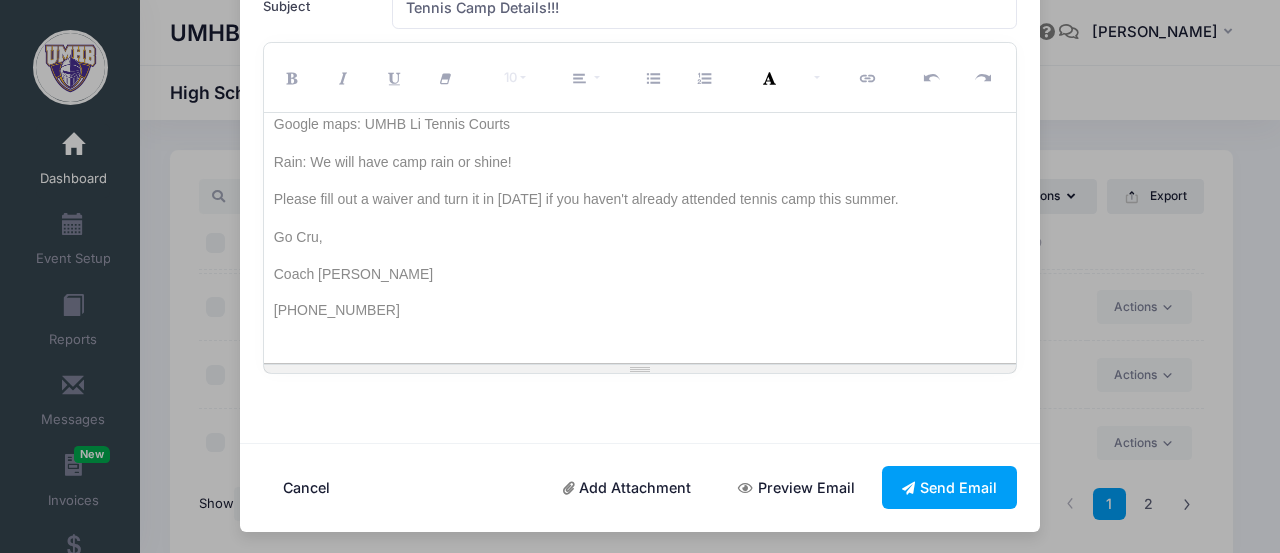 click on "Add Attachment" at bounding box center [627, 487] 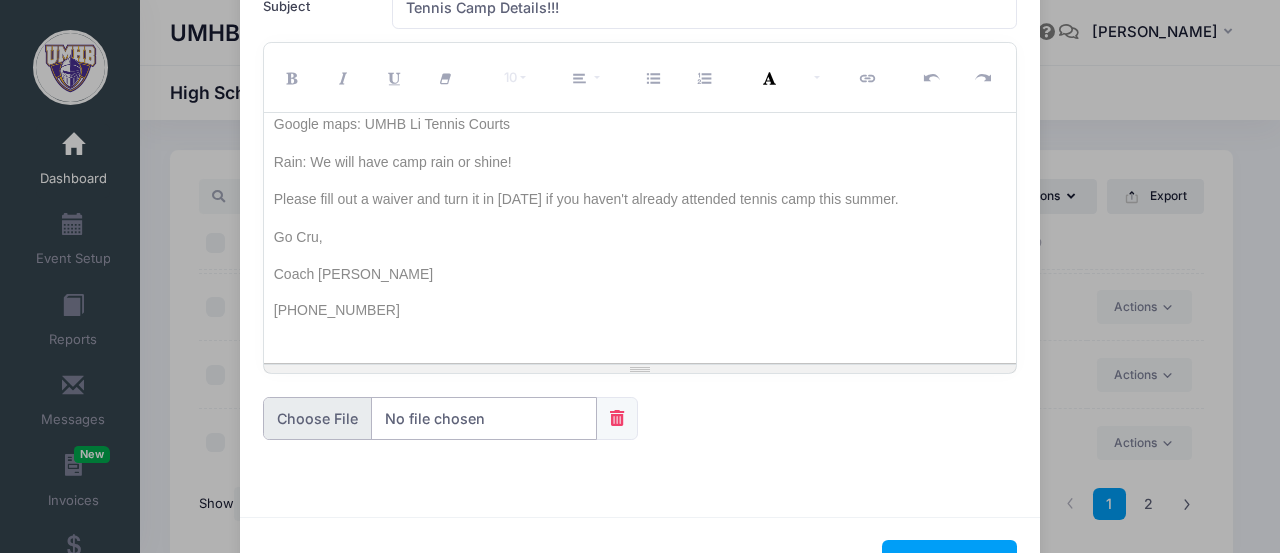 click at bounding box center [430, 418] 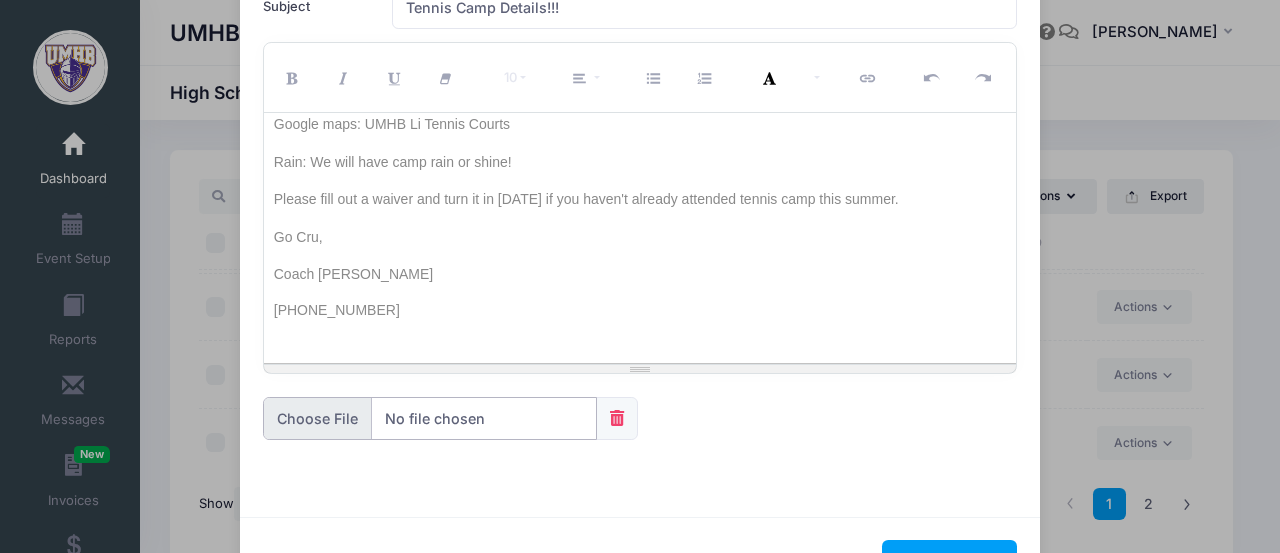 type on "C:\fakepath\2025 Tennis Camp Waiver.pdf" 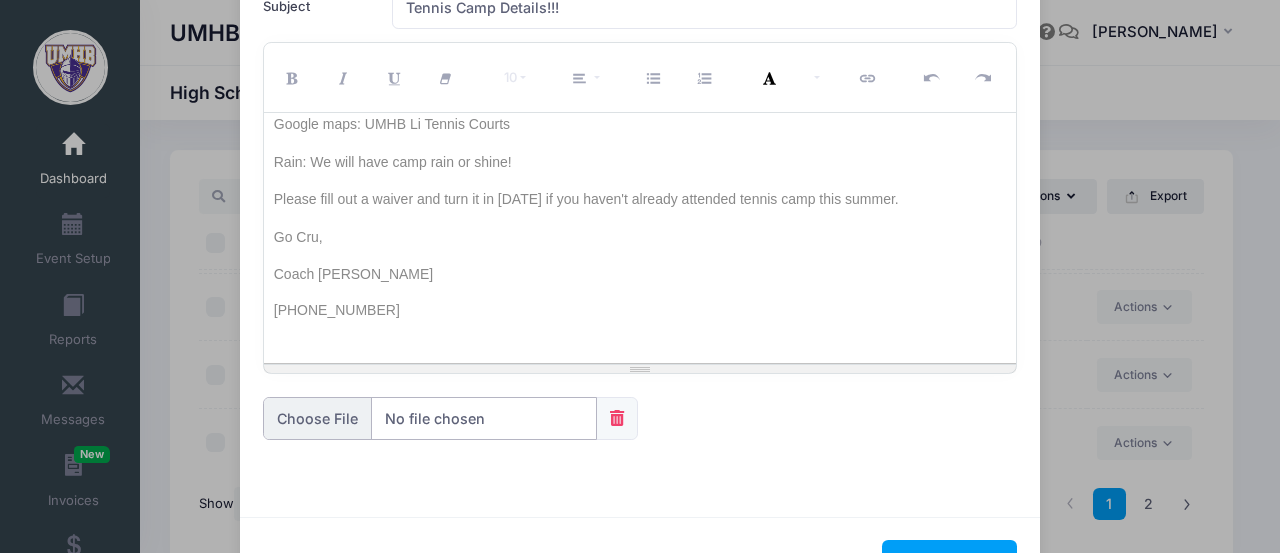 scroll, scrollTop: 257, scrollLeft: 0, axis: vertical 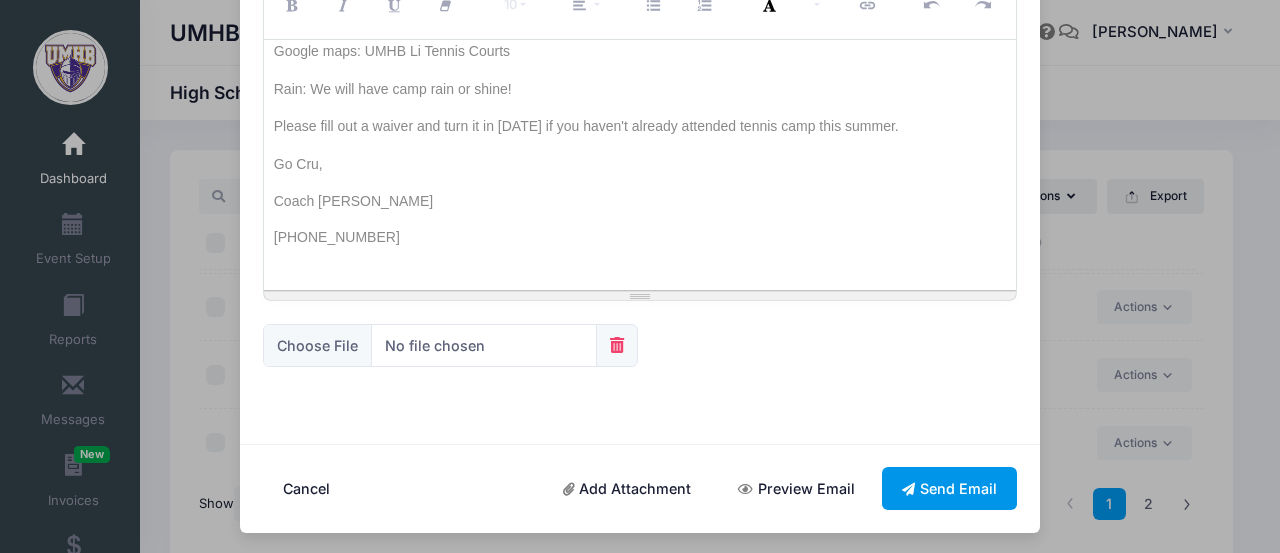 click on "Send Email" at bounding box center [950, 488] 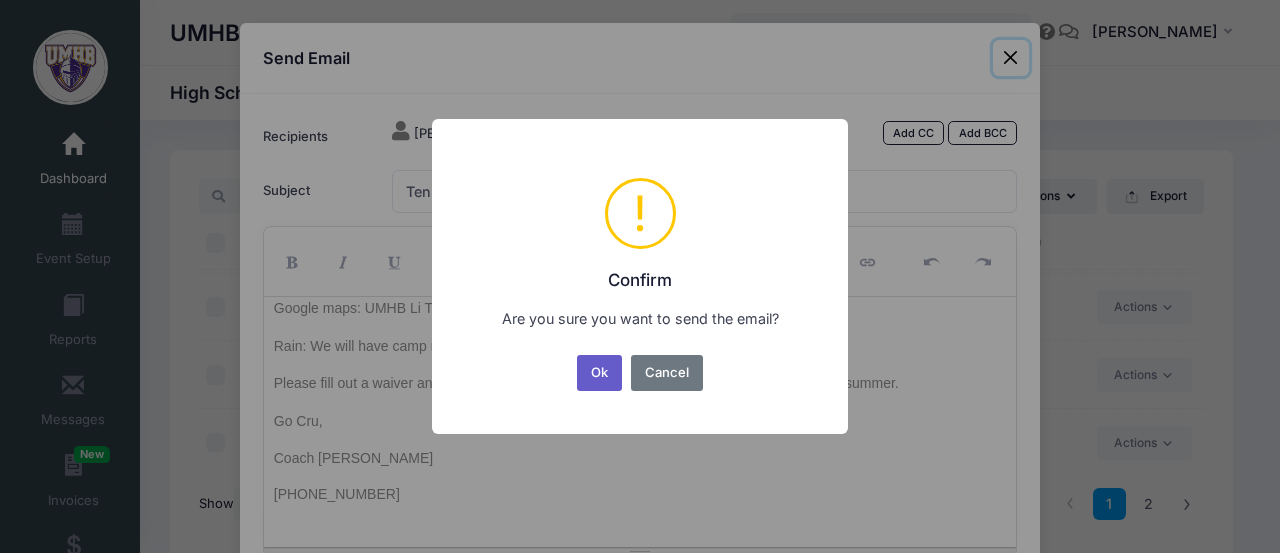 click on "Ok" at bounding box center [600, 373] 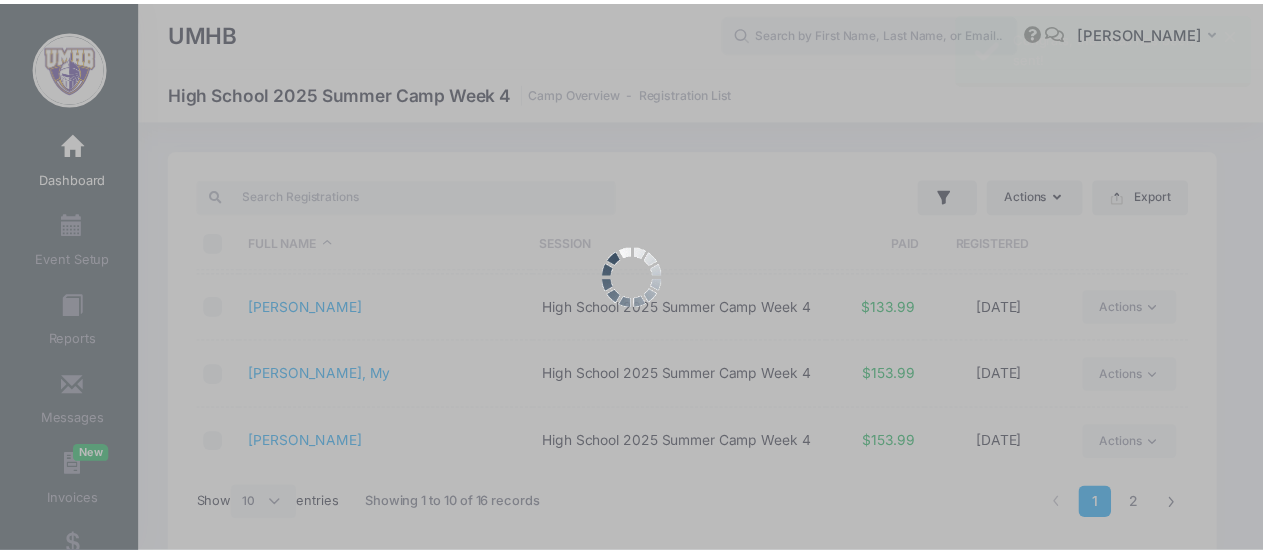 scroll, scrollTop: 184, scrollLeft: 0, axis: vertical 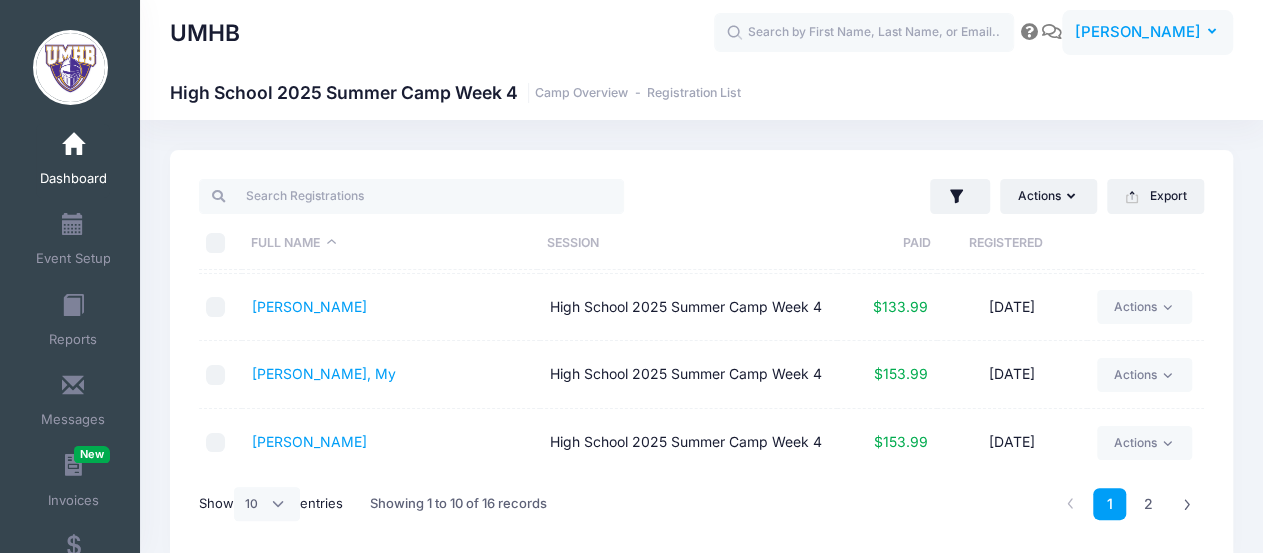 click on "DW [PERSON_NAME]" at bounding box center (1147, 33) 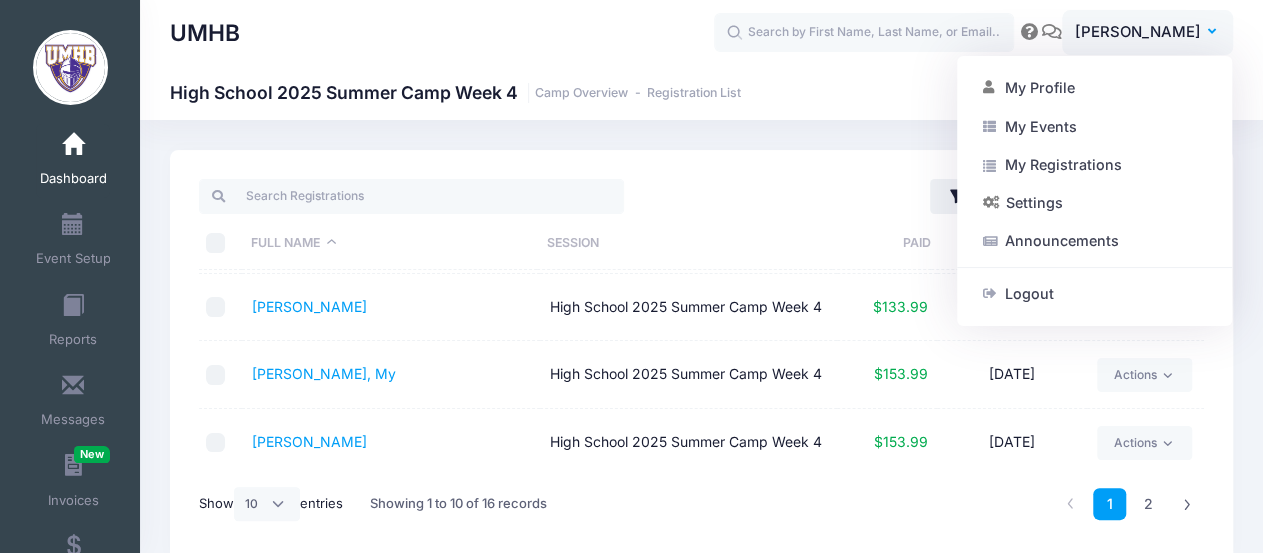 click on "UMHB
High School 2025 Summer Camp Week 4
Camp Overview
Registration List" at bounding box center (701, 93) 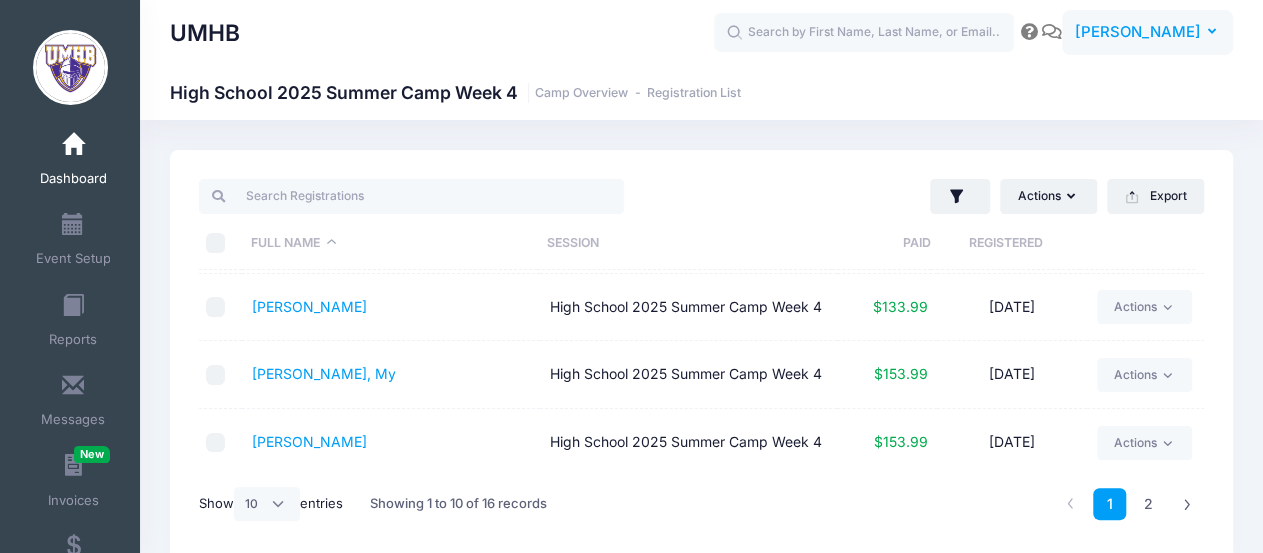 click on "DW [PERSON_NAME]" at bounding box center [1147, 33] 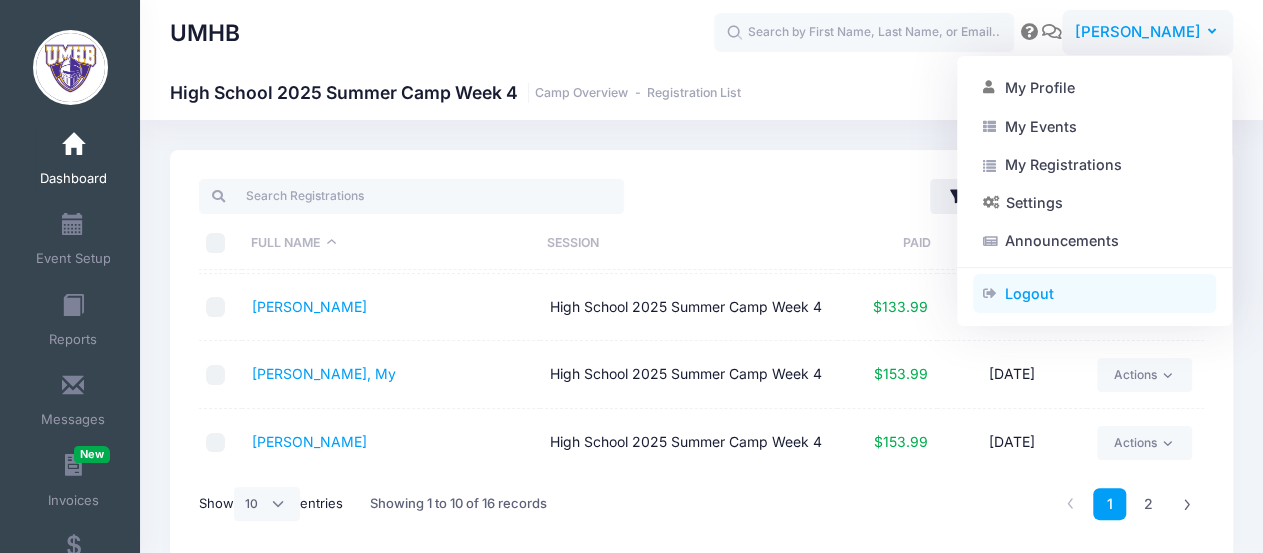 click on "Logout" at bounding box center (1094, 294) 